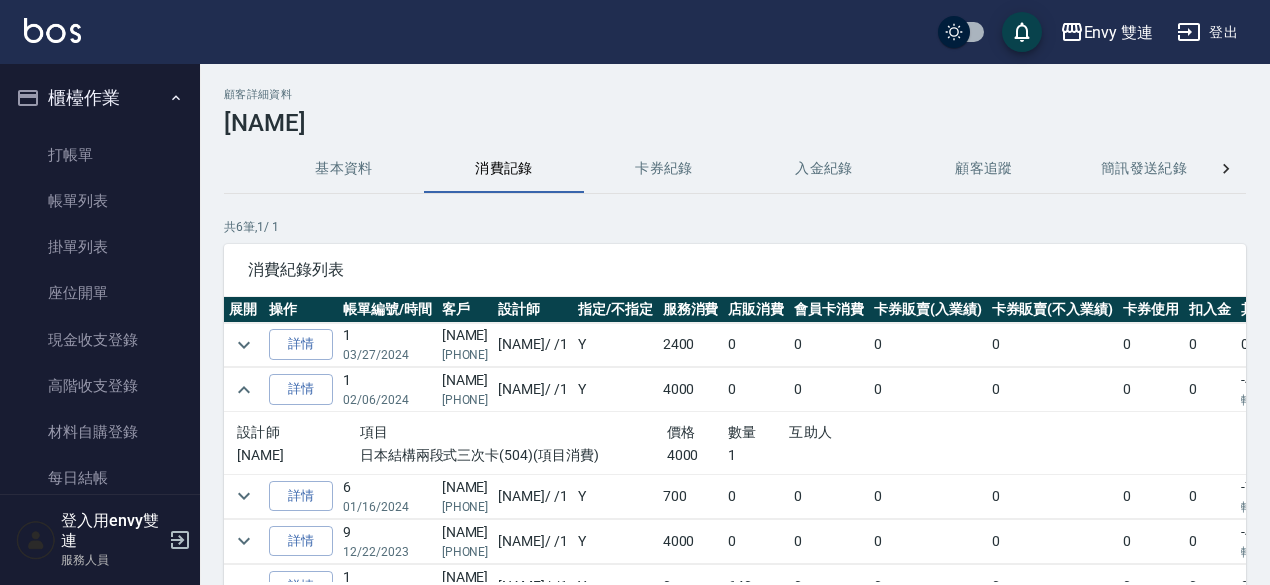 scroll, scrollTop: 0, scrollLeft: 0, axis: both 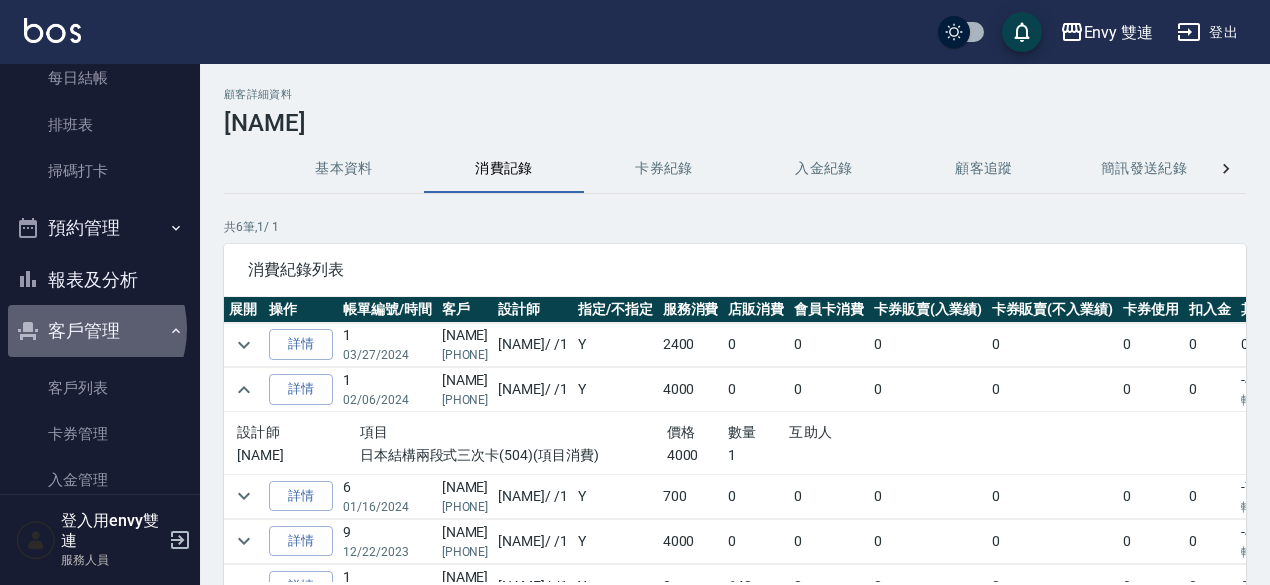 click on "客戶管理" at bounding box center (100, 331) 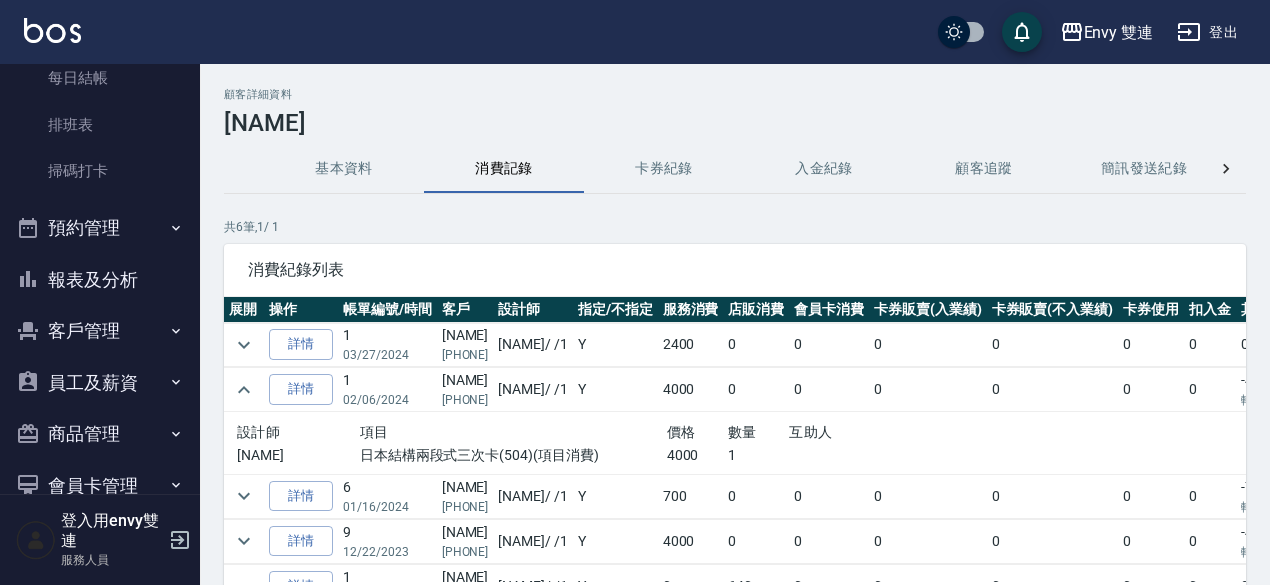 click on "客戶管理" at bounding box center [100, 331] 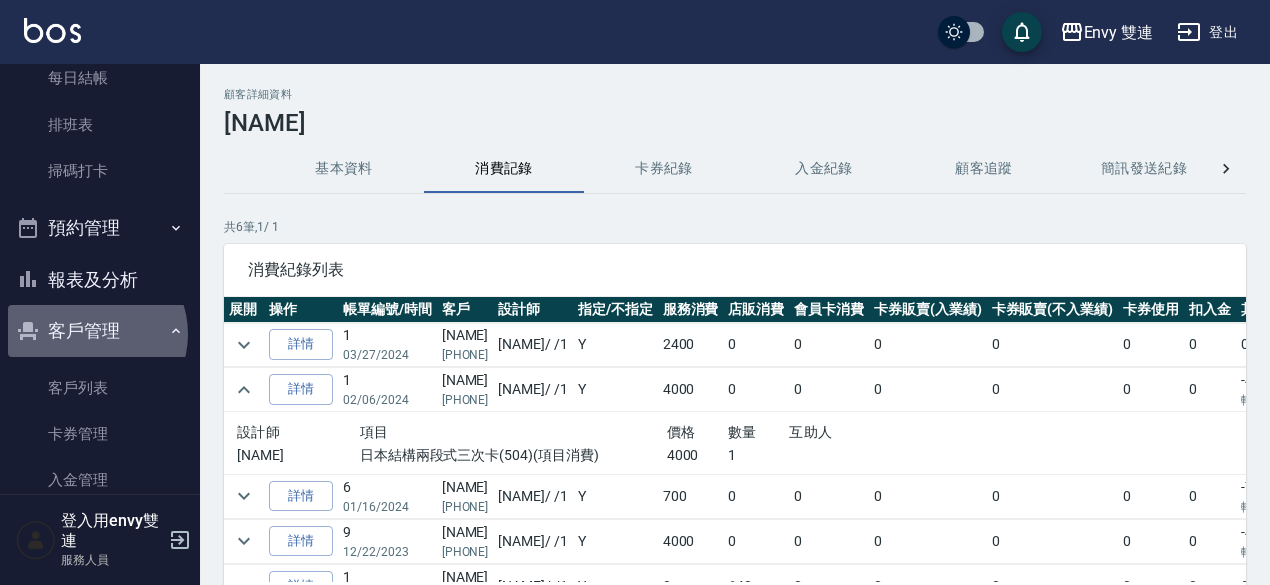 click on "客戶管理" at bounding box center [100, 331] 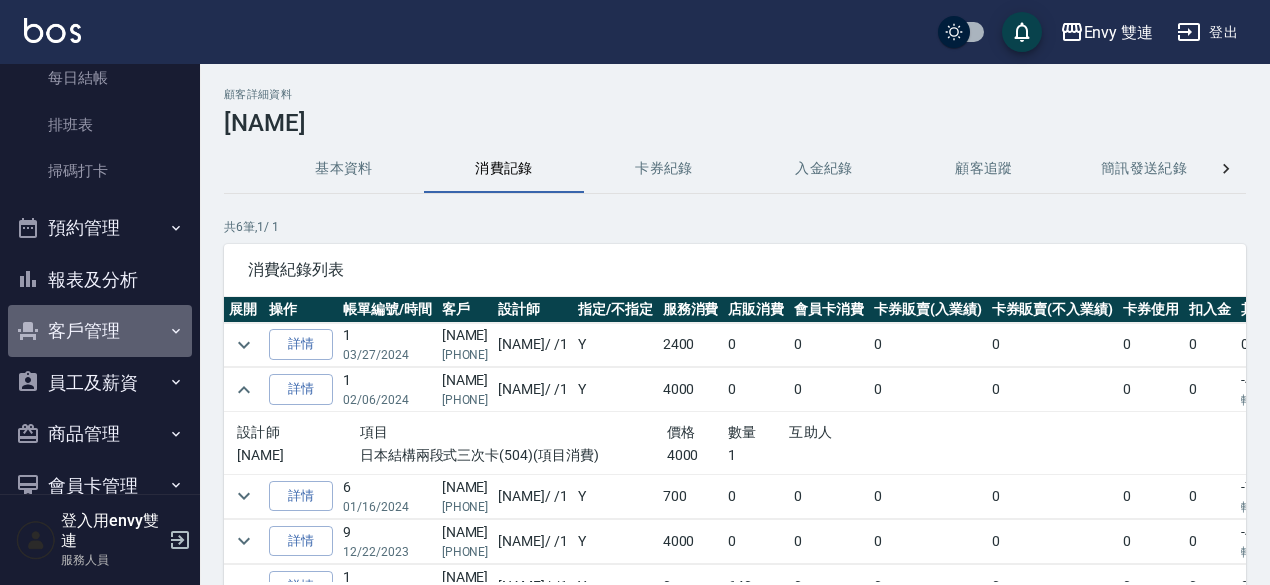 click on "客戶管理" at bounding box center (100, 331) 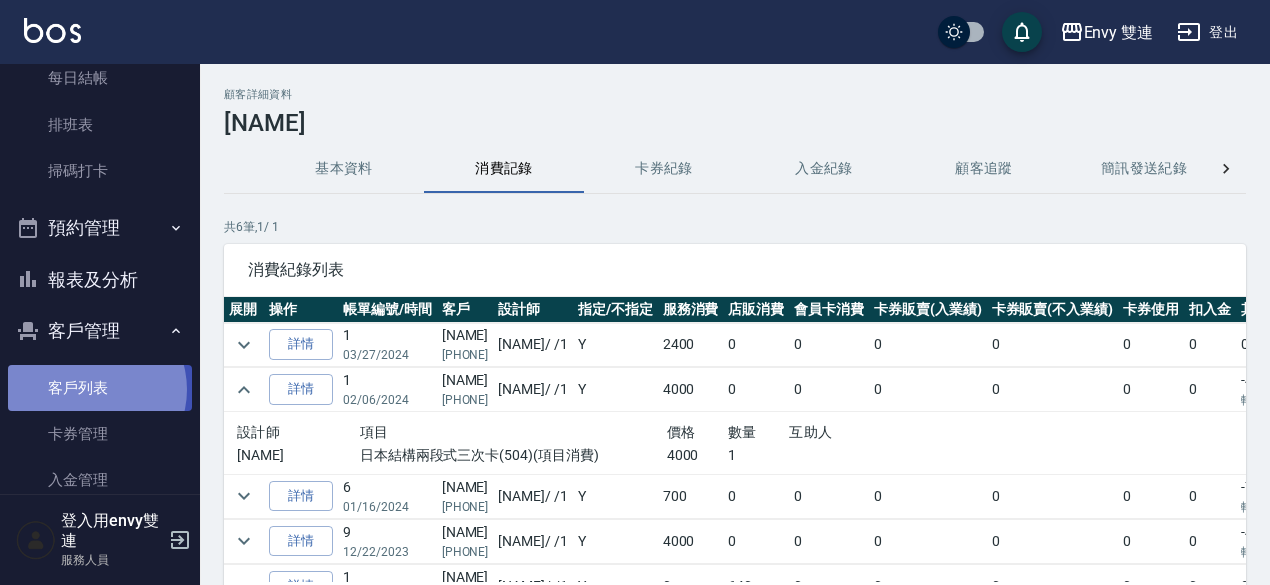 click on "客戶列表" at bounding box center [100, 388] 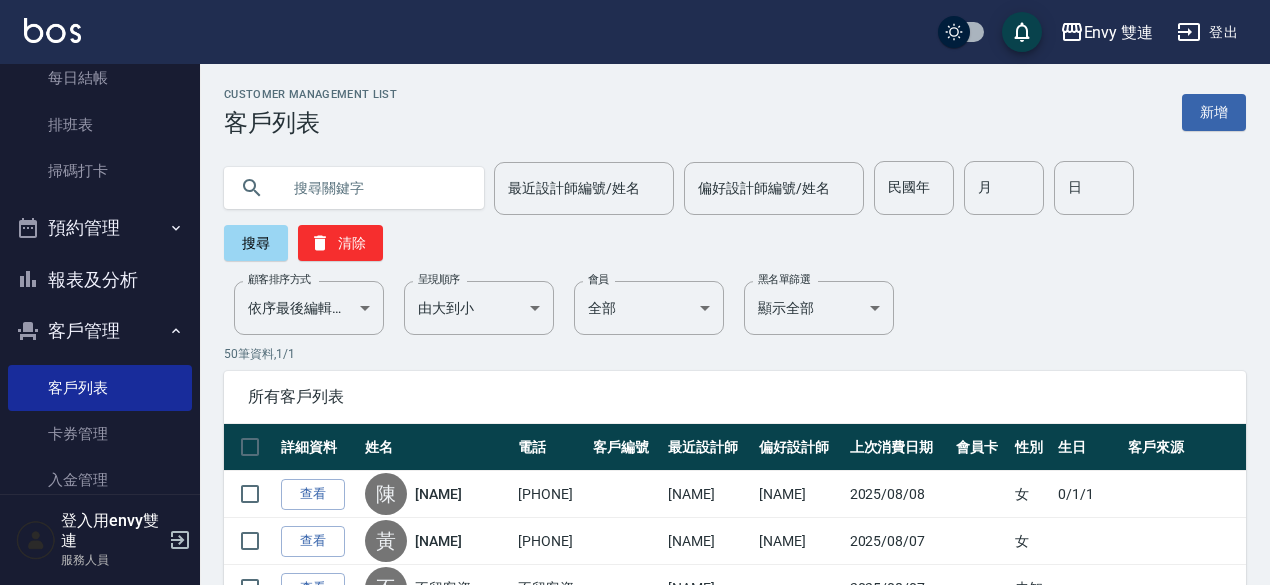click at bounding box center (374, 188) 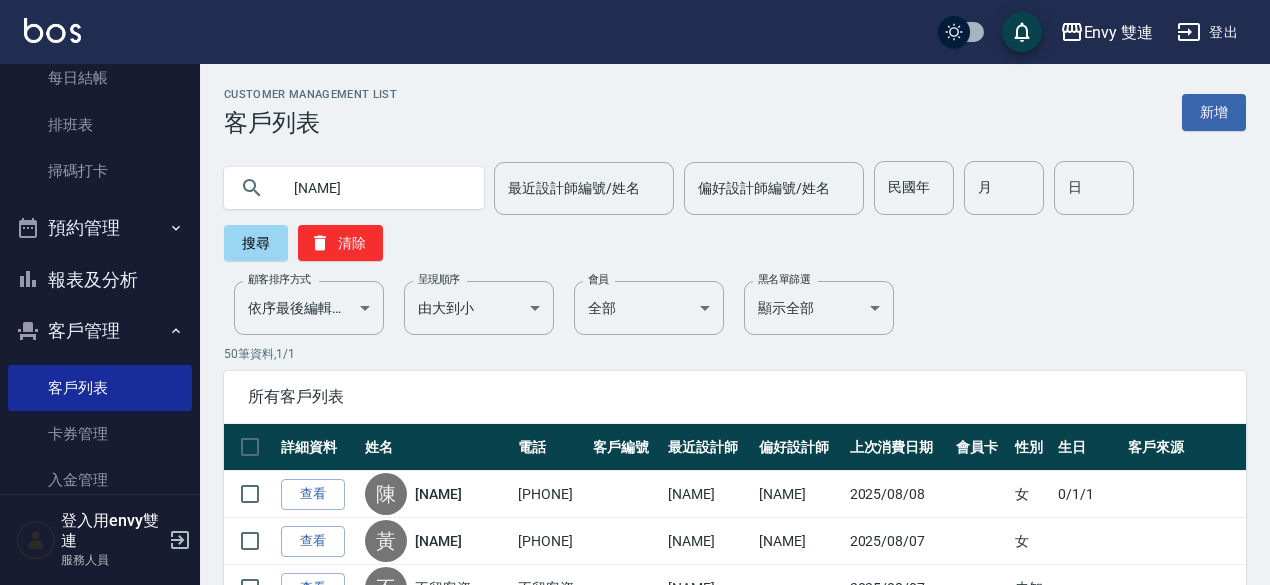 type on "[NAME]" 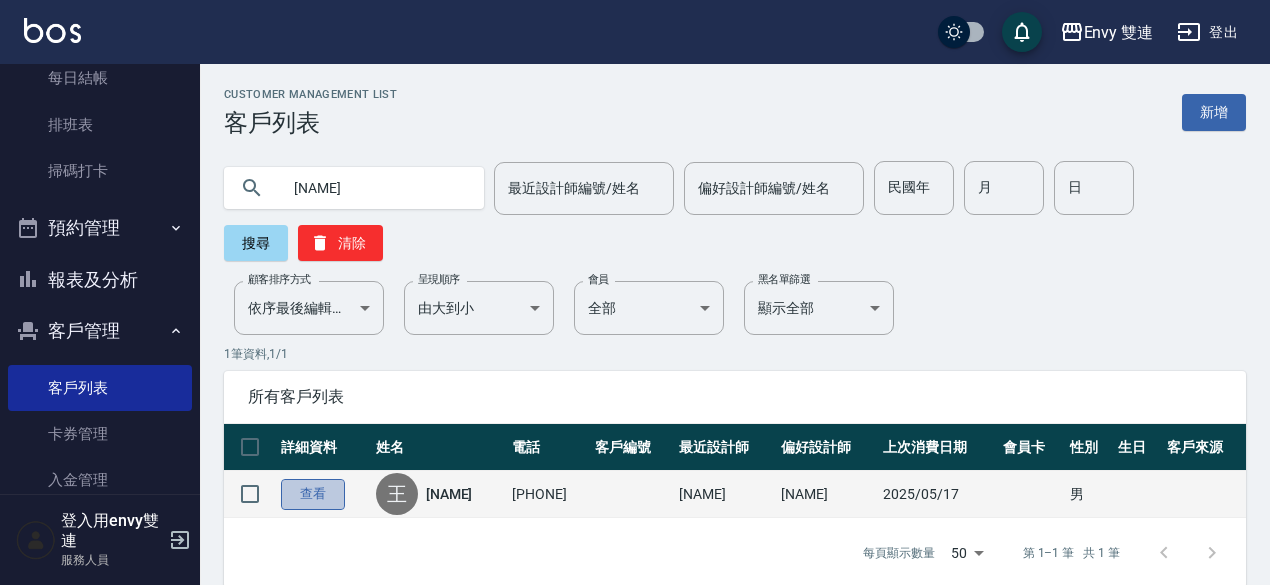 click on "查看" at bounding box center [313, 494] 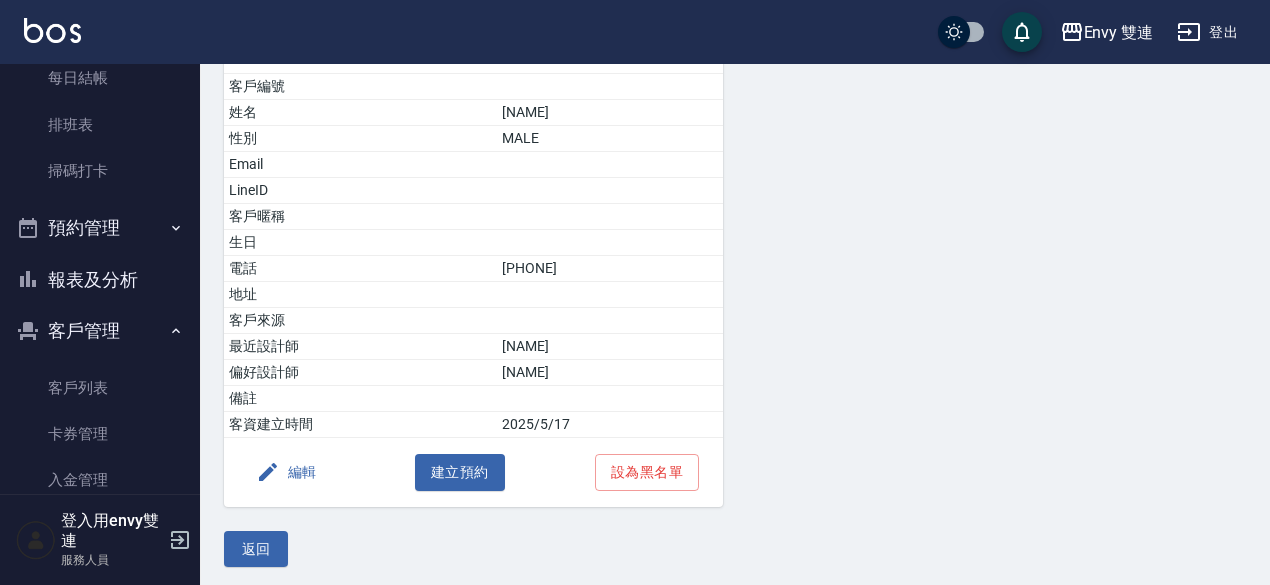 scroll, scrollTop: 0, scrollLeft: 0, axis: both 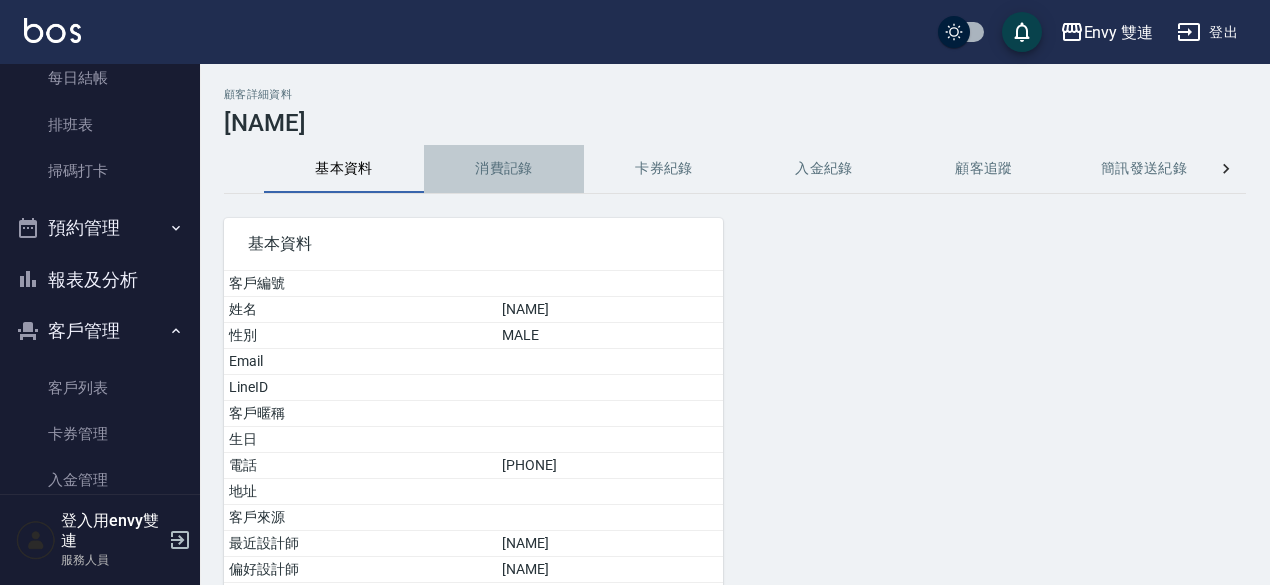 click on "消費記錄" at bounding box center (504, 169) 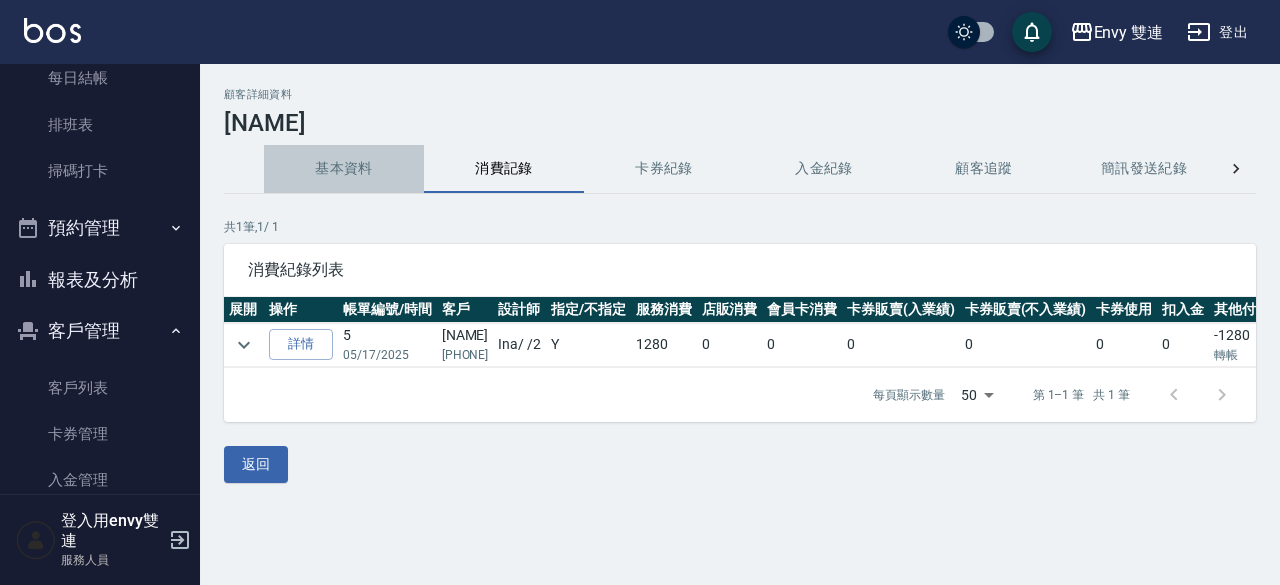 click on "基本資料" at bounding box center [344, 169] 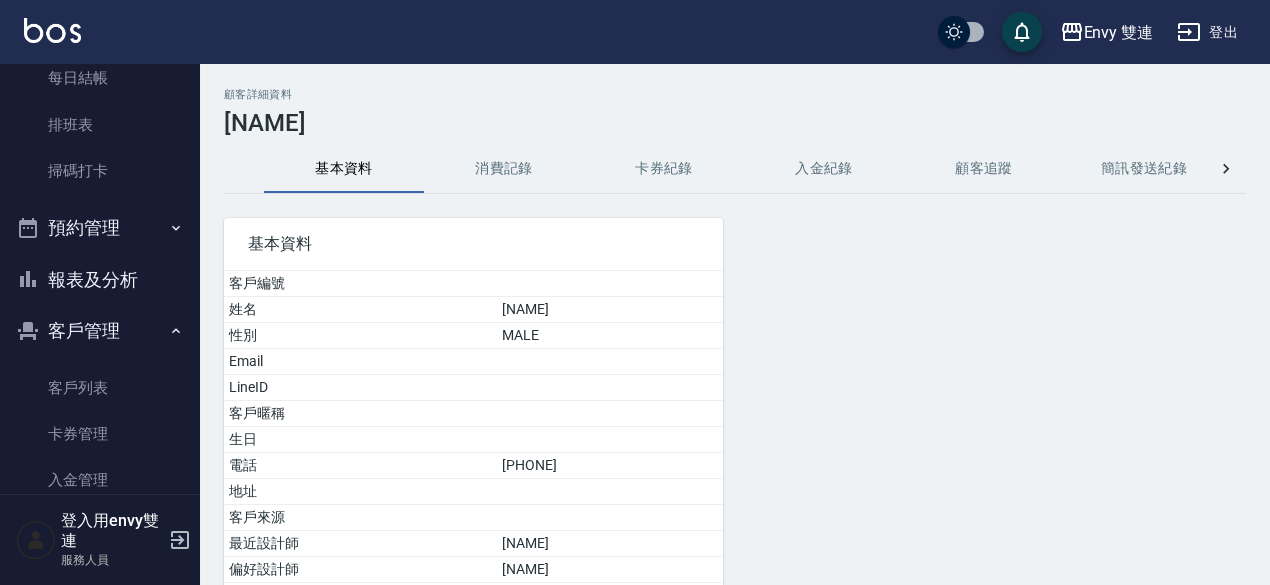 scroll, scrollTop: 0, scrollLeft: 0, axis: both 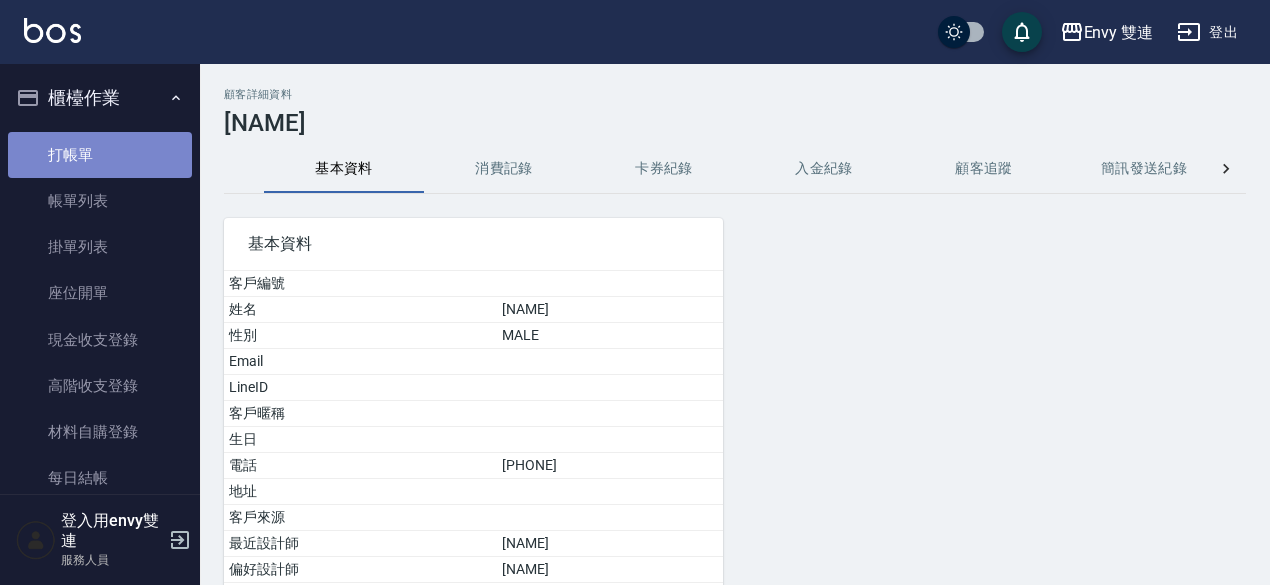 click on "打帳單" at bounding box center (100, 155) 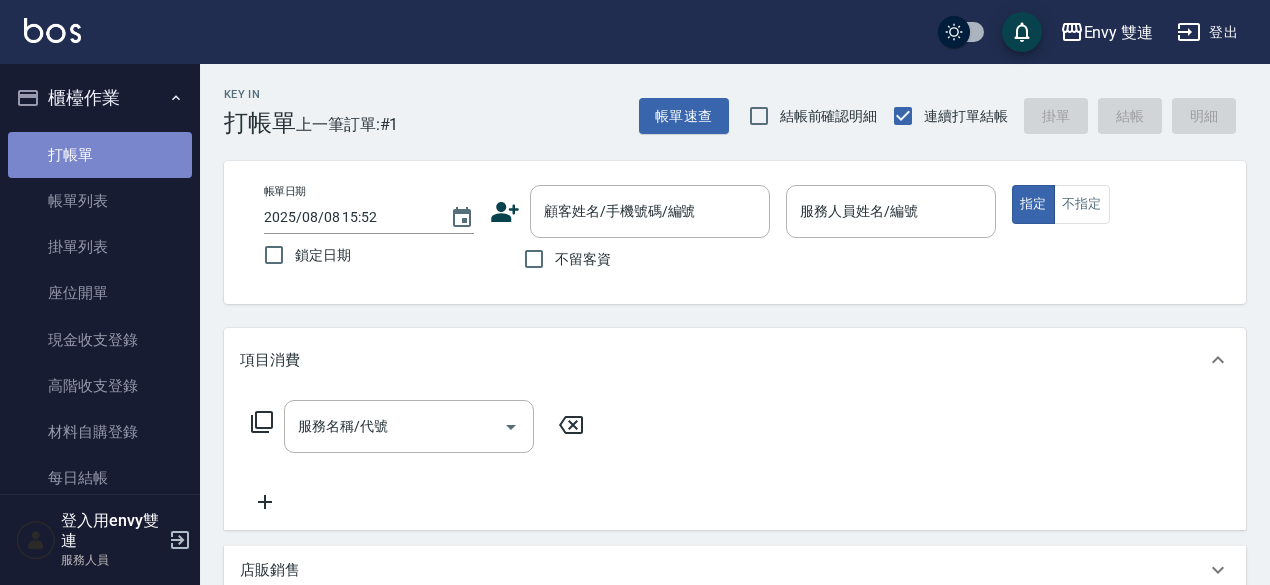 click on "打帳單" at bounding box center (100, 155) 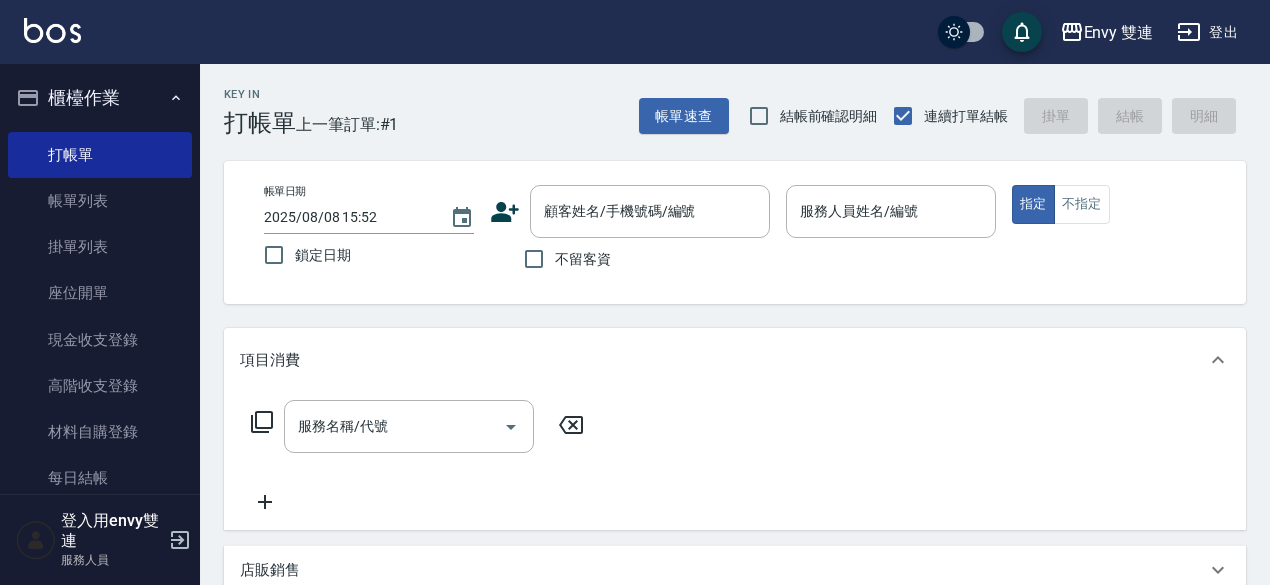 click at bounding box center [52, 30] 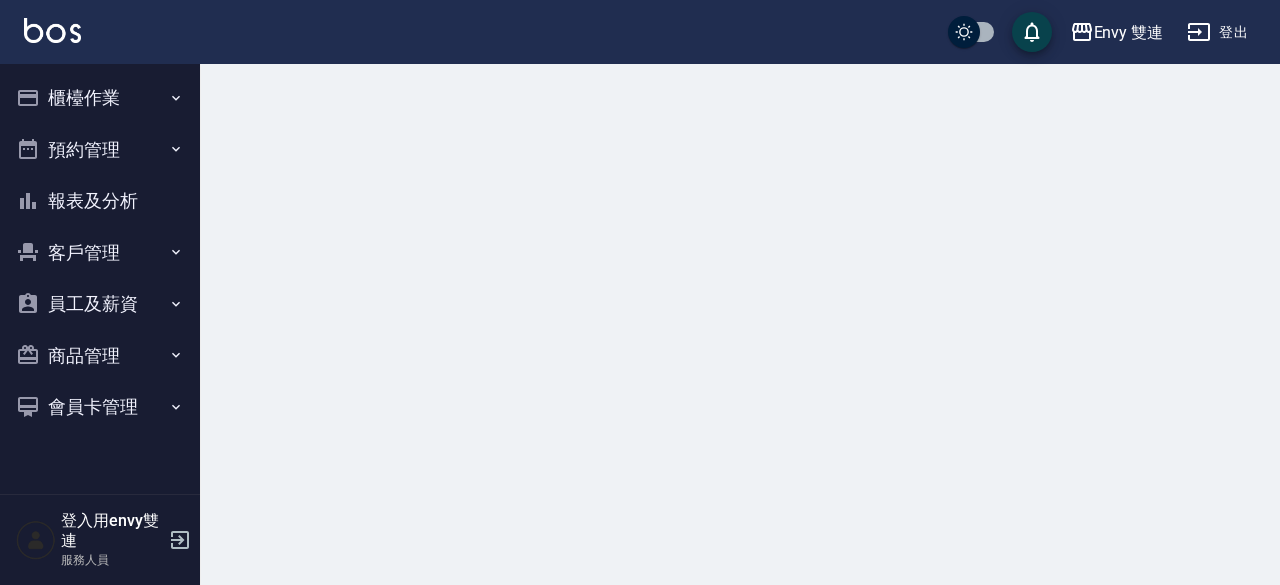 click at bounding box center (52, 30) 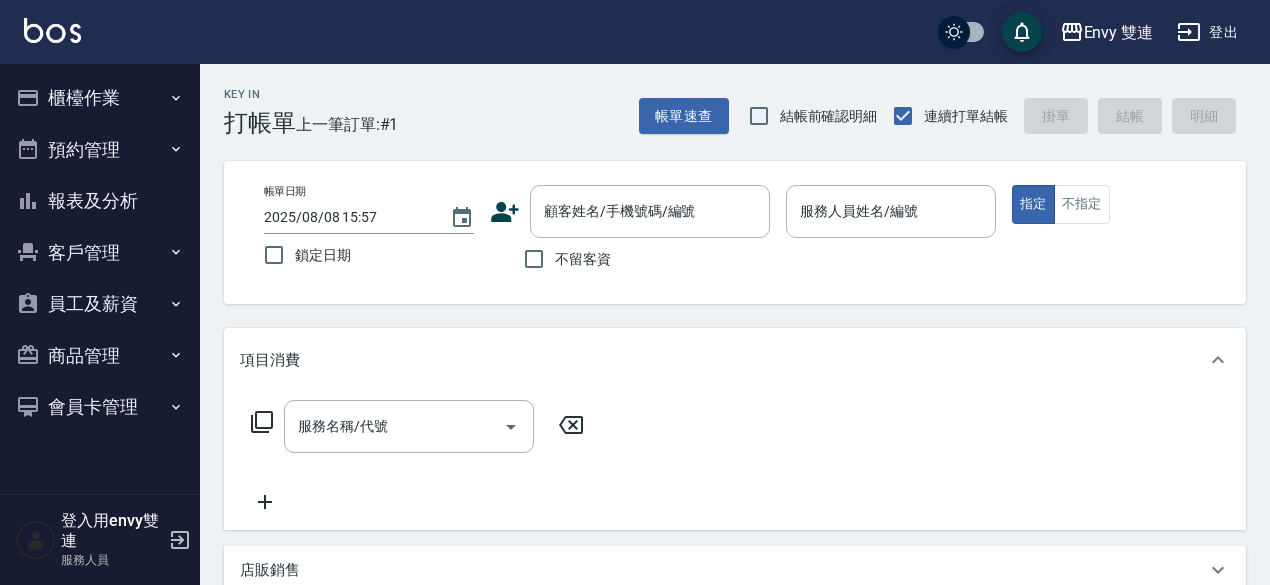click at bounding box center (52, 30) 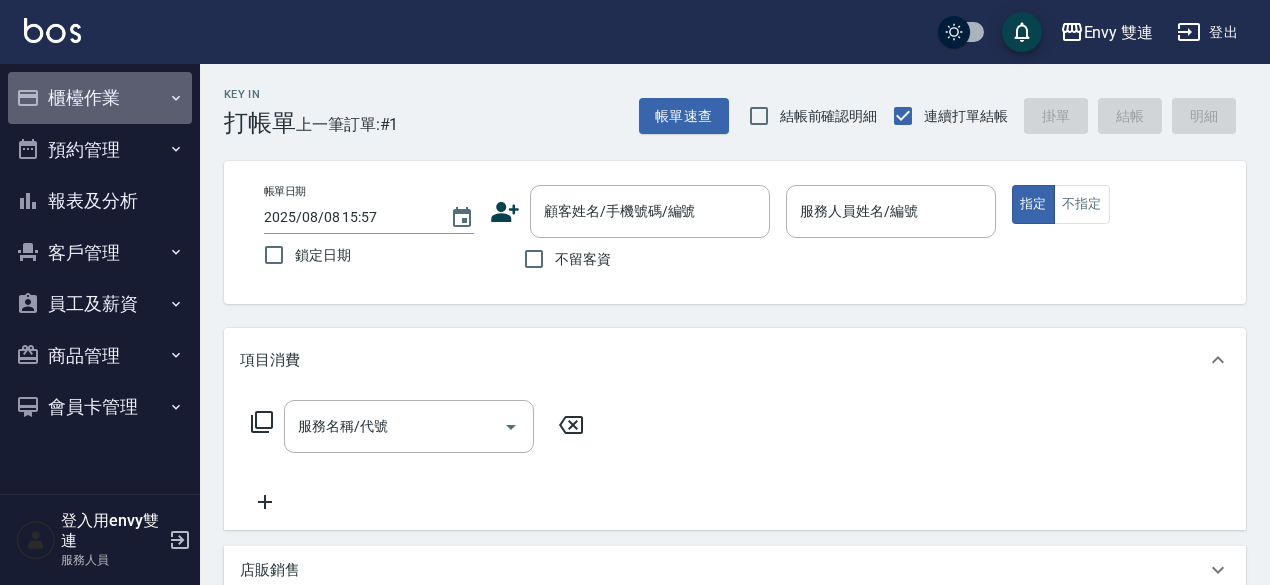 click on "櫃檯作業" at bounding box center [100, 98] 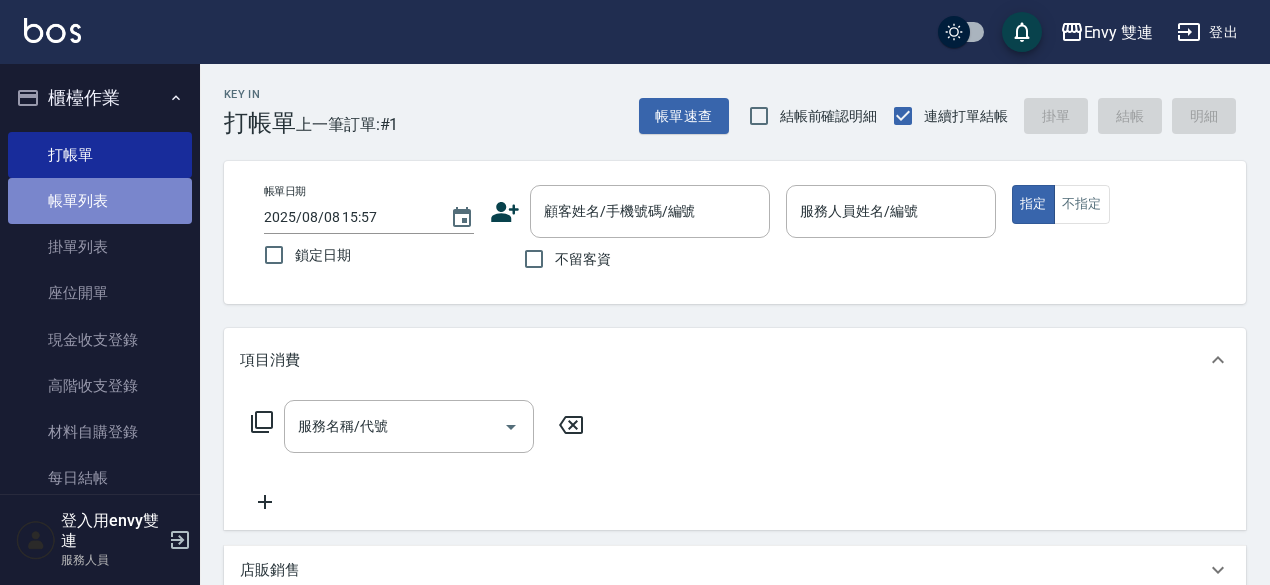 click on "帳單列表" at bounding box center (100, 201) 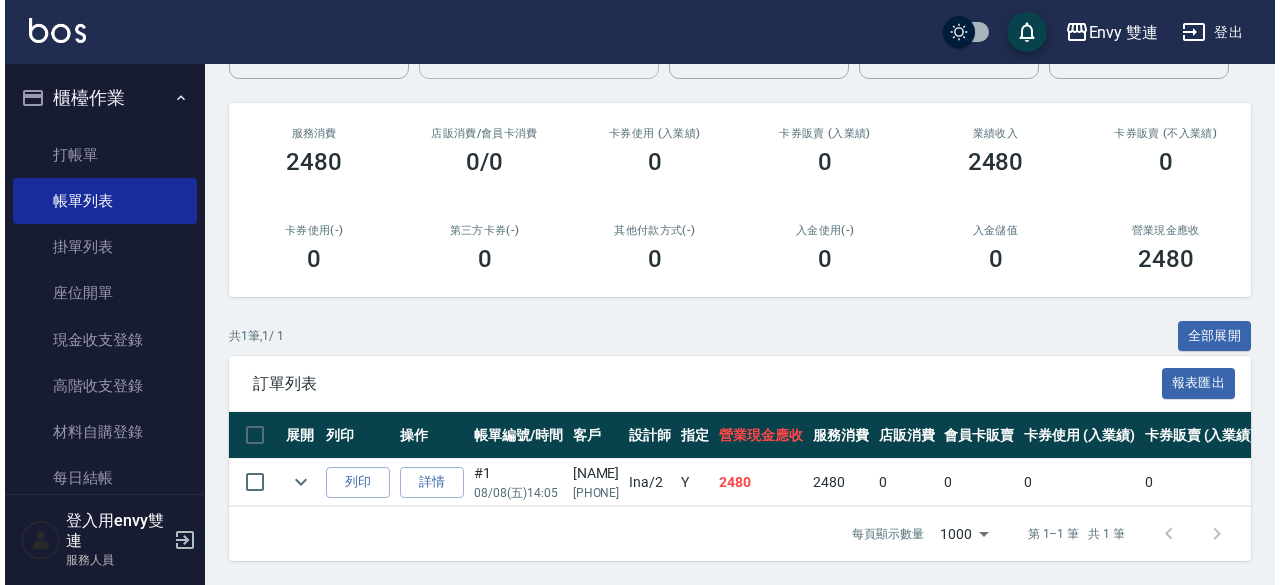 scroll, scrollTop: 0, scrollLeft: 0, axis: both 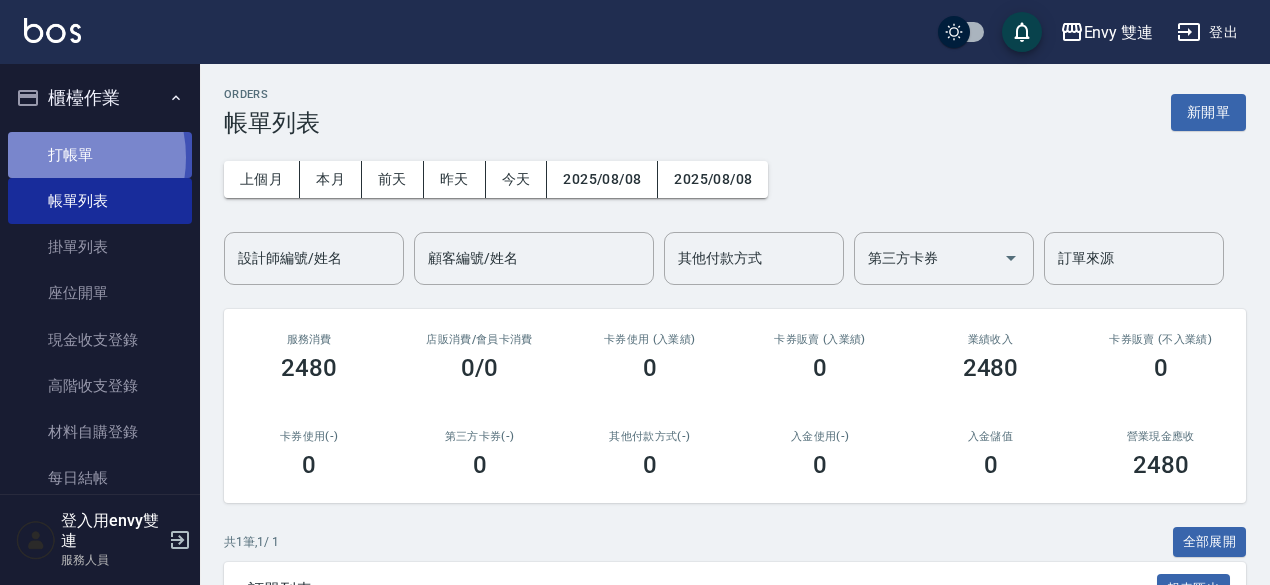 click on "打帳單" at bounding box center (100, 155) 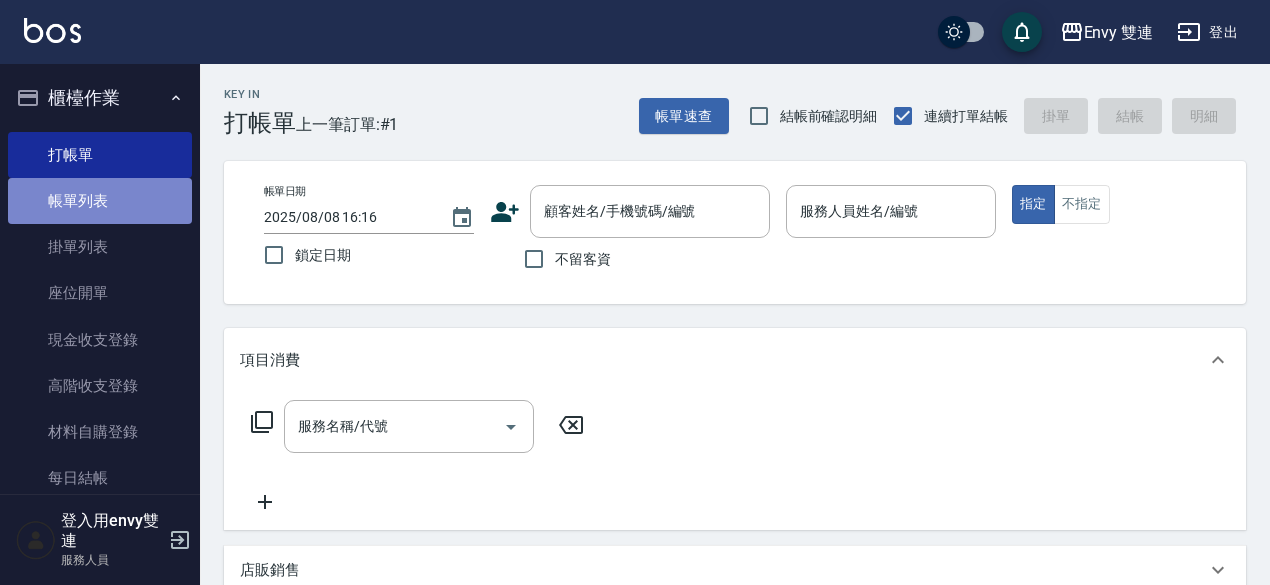 click on "帳單列表" at bounding box center (100, 201) 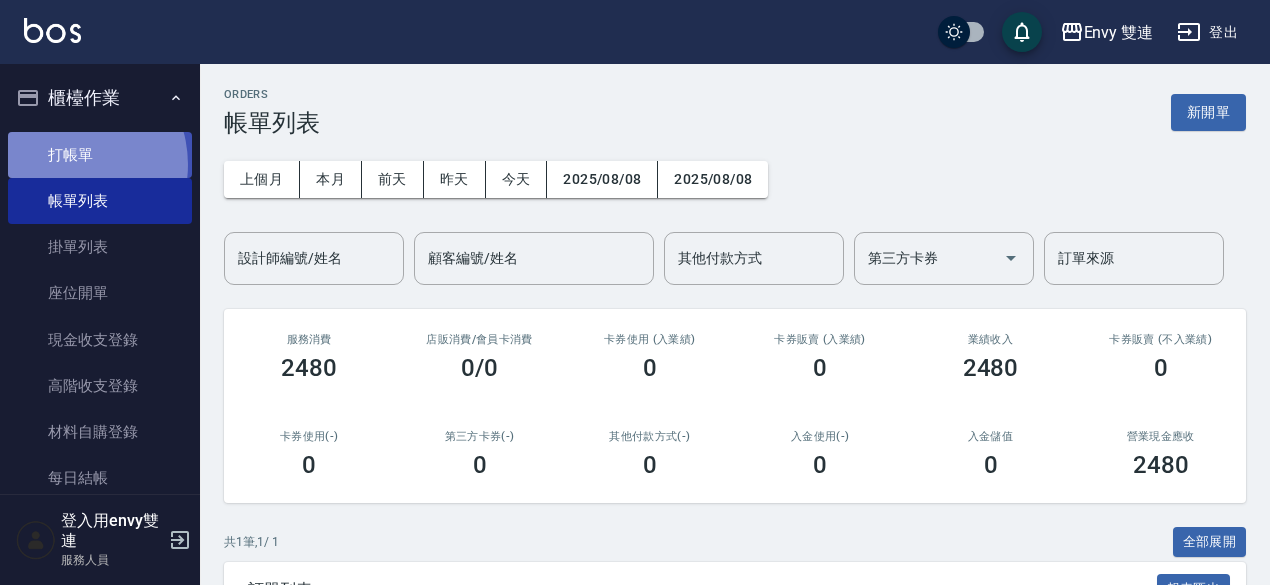 click on "打帳單" at bounding box center [100, 155] 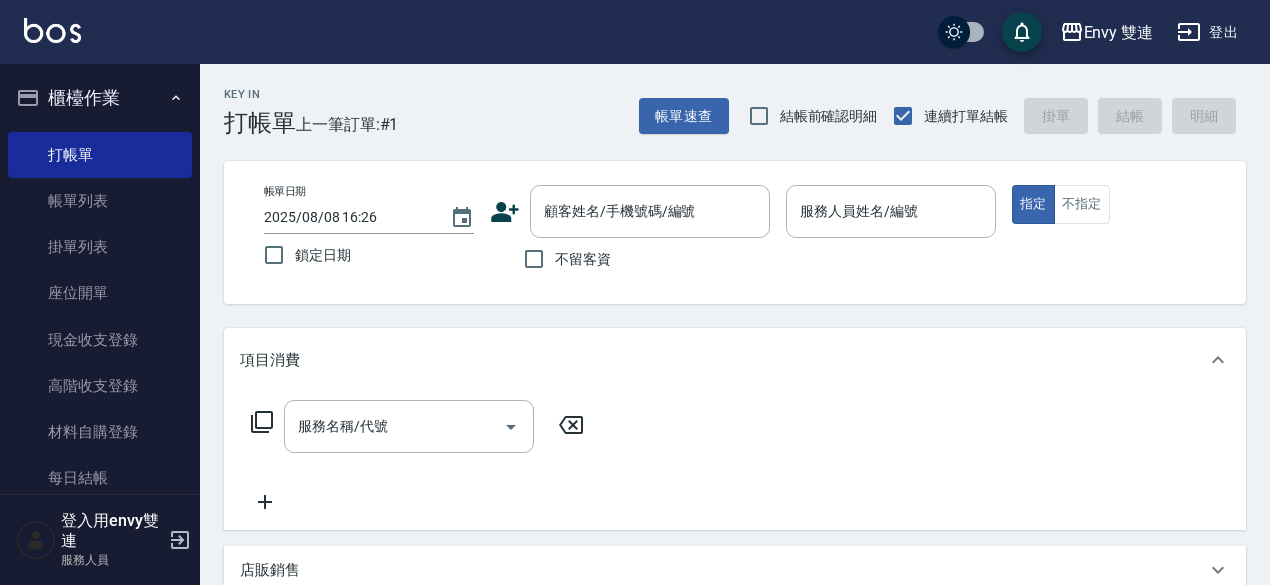 click 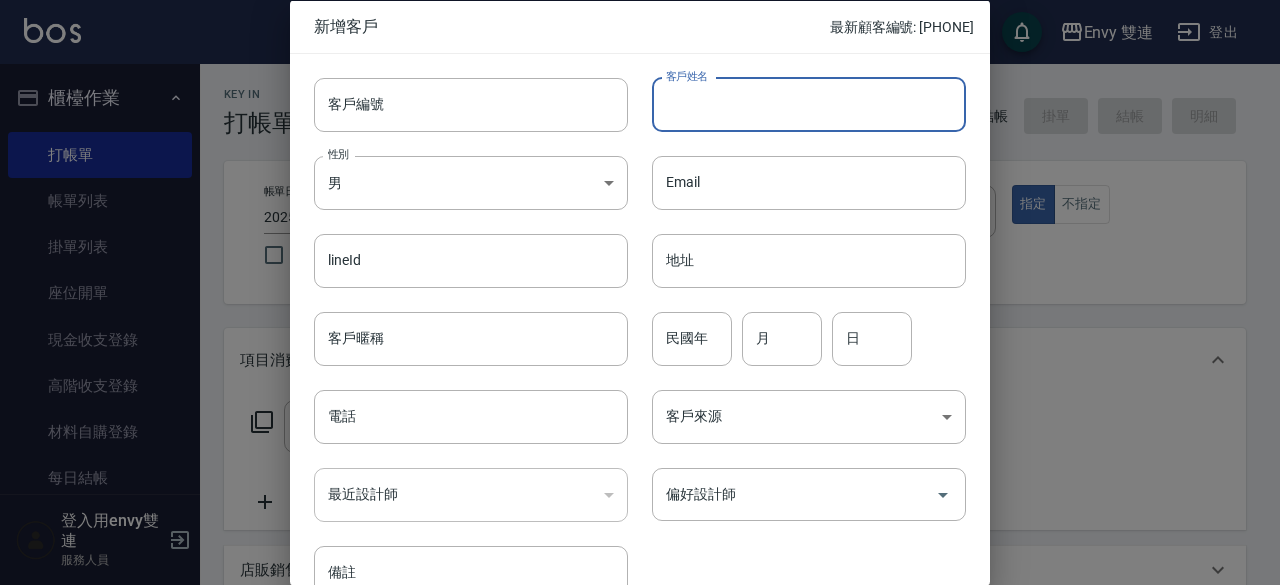 click on "客戶姓名" at bounding box center (809, 104) 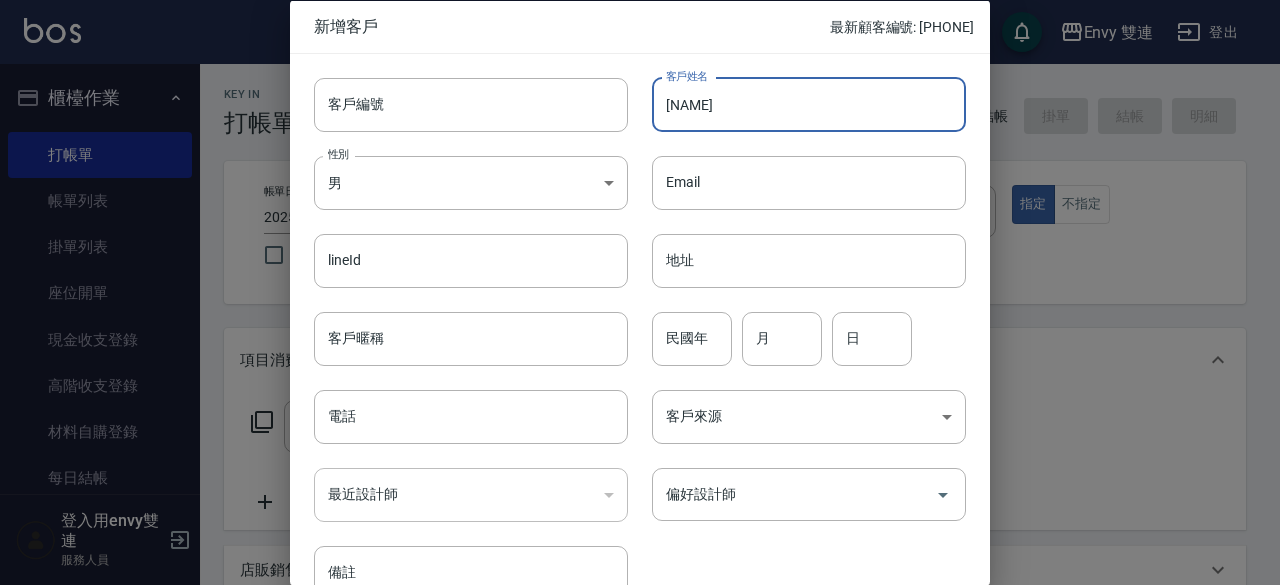 type on "[NAME]" 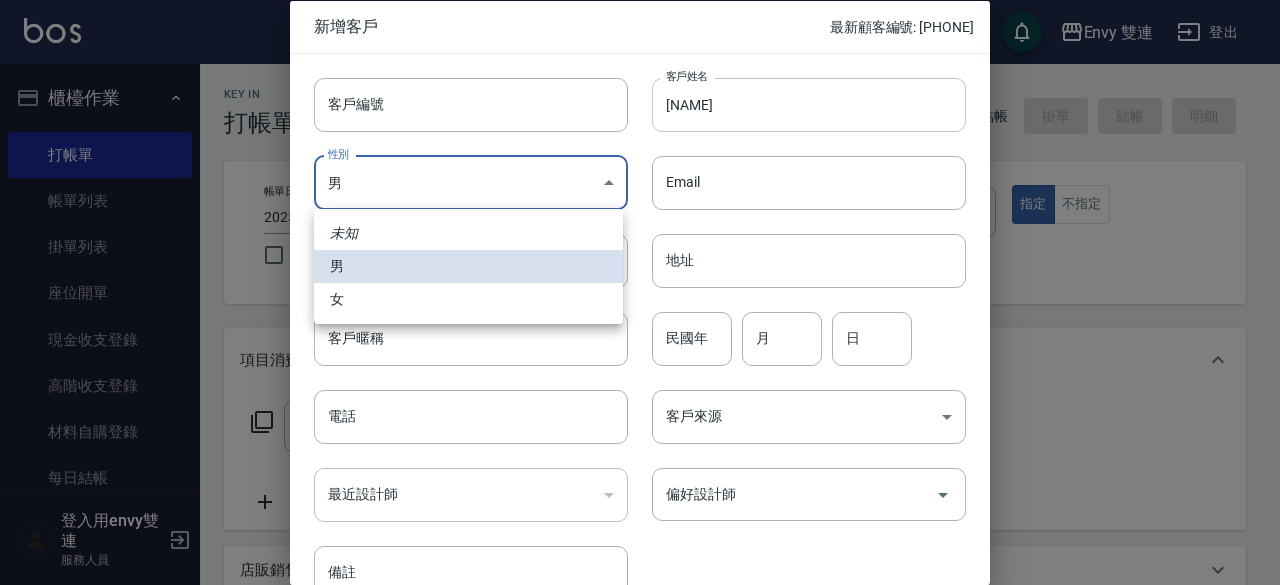 type 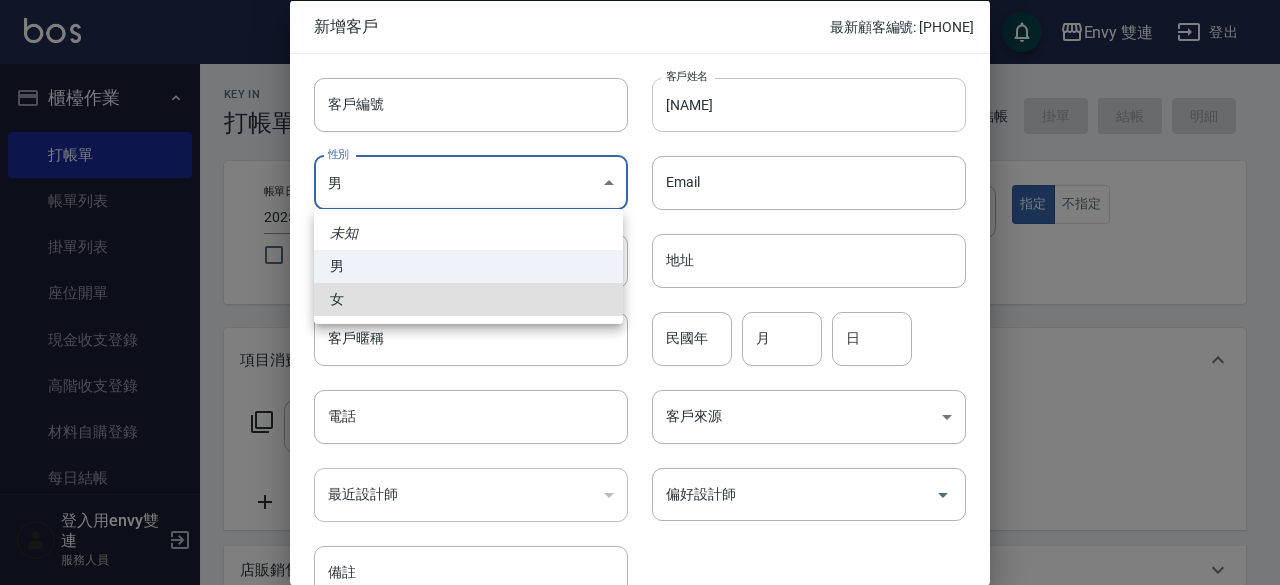 type on "FEMALE" 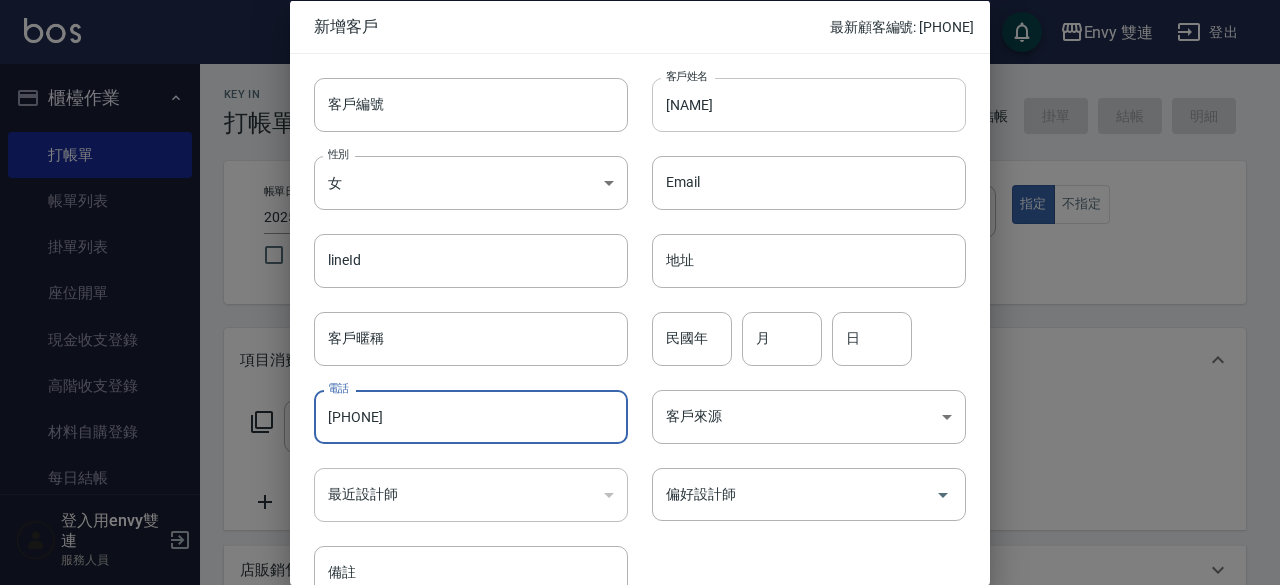 type on "[PHONE]" 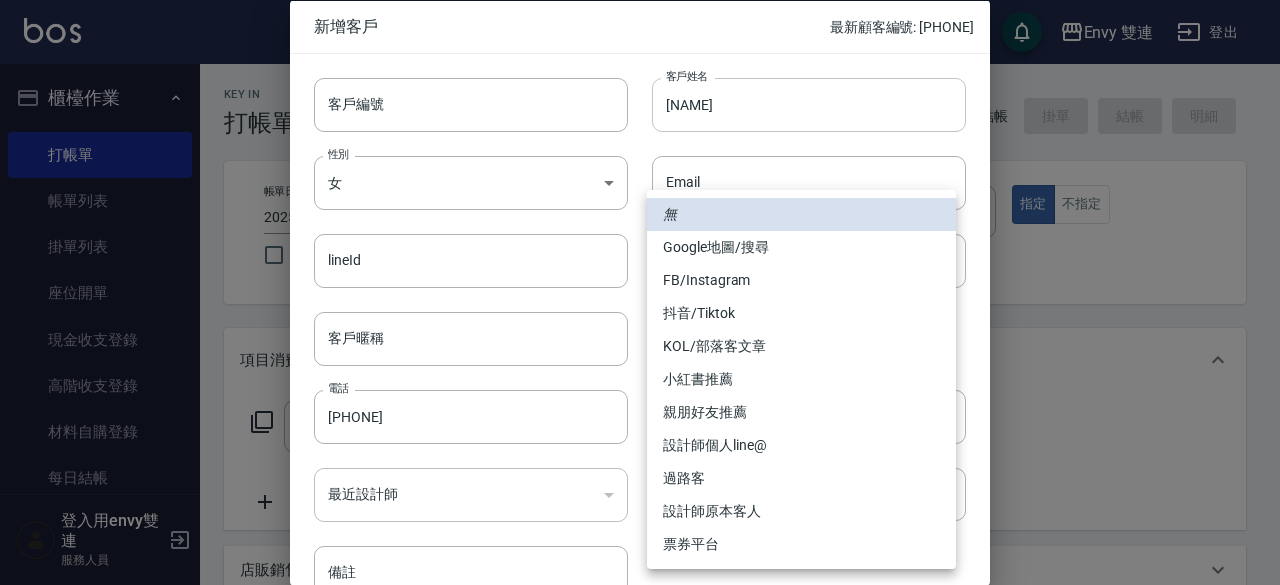 type 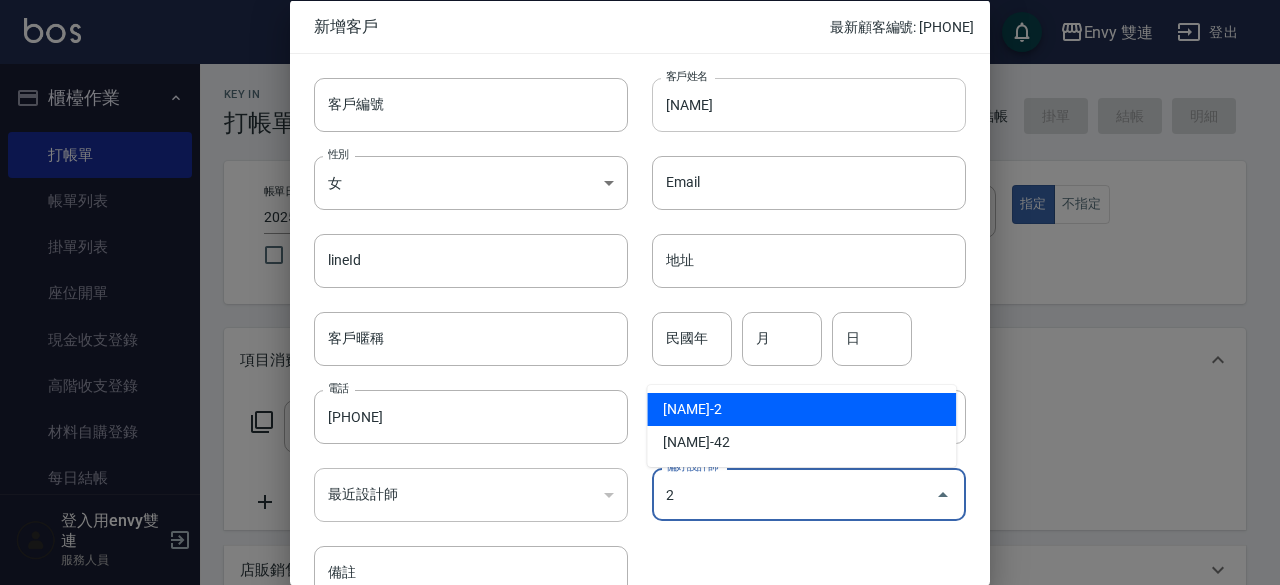 type on "[NAME]" 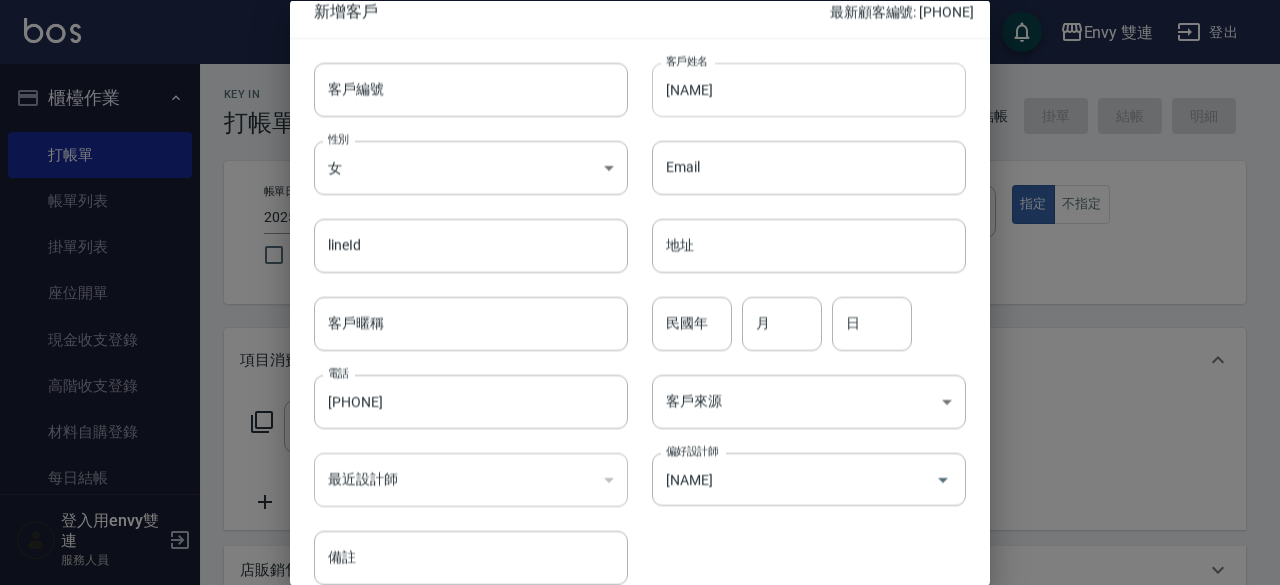 type 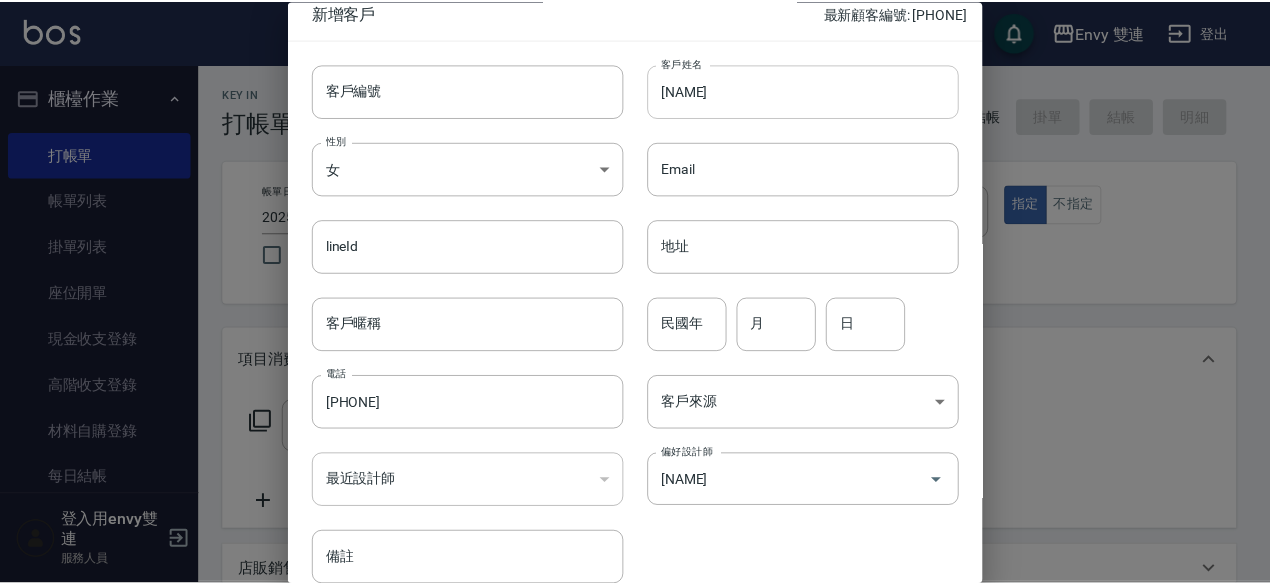 scroll, scrollTop: 107, scrollLeft: 0, axis: vertical 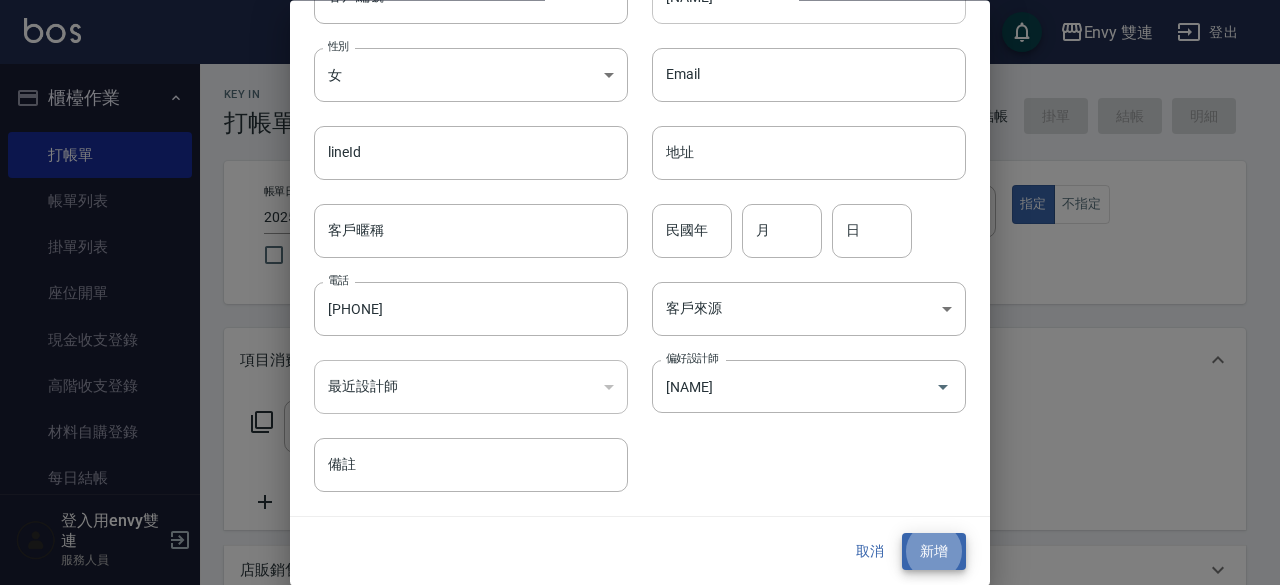 click on "新增" at bounding box center [934, 552] 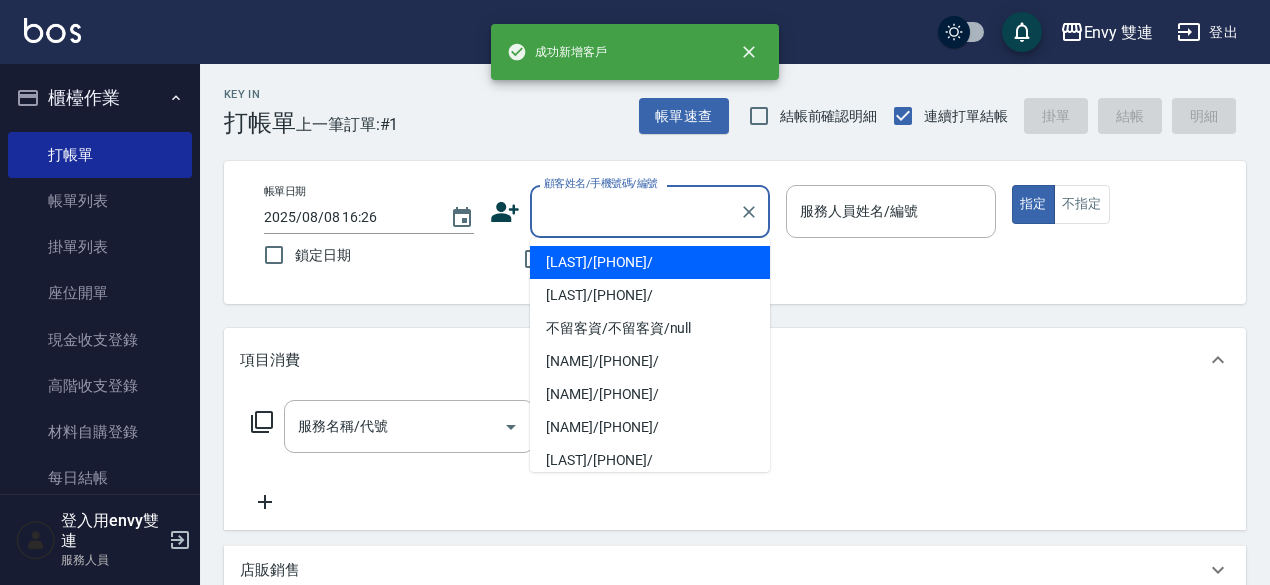 click on "顧客姓名/手機號碼/編號" at bounding box center [635, 211] 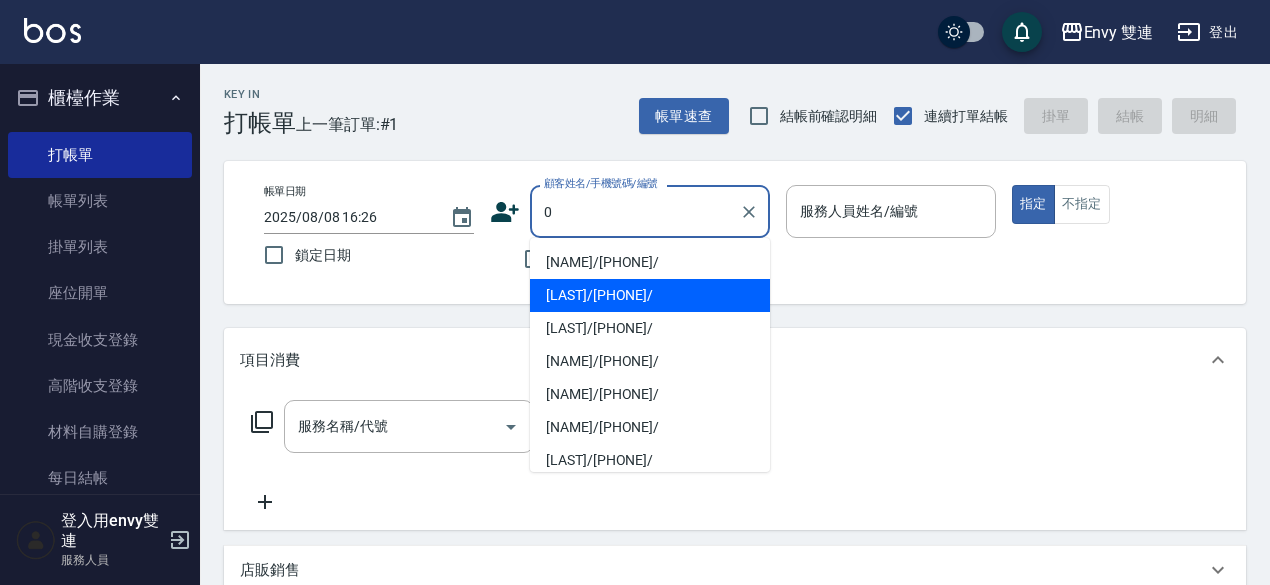 type on "[NAME]/[PHONE]/" 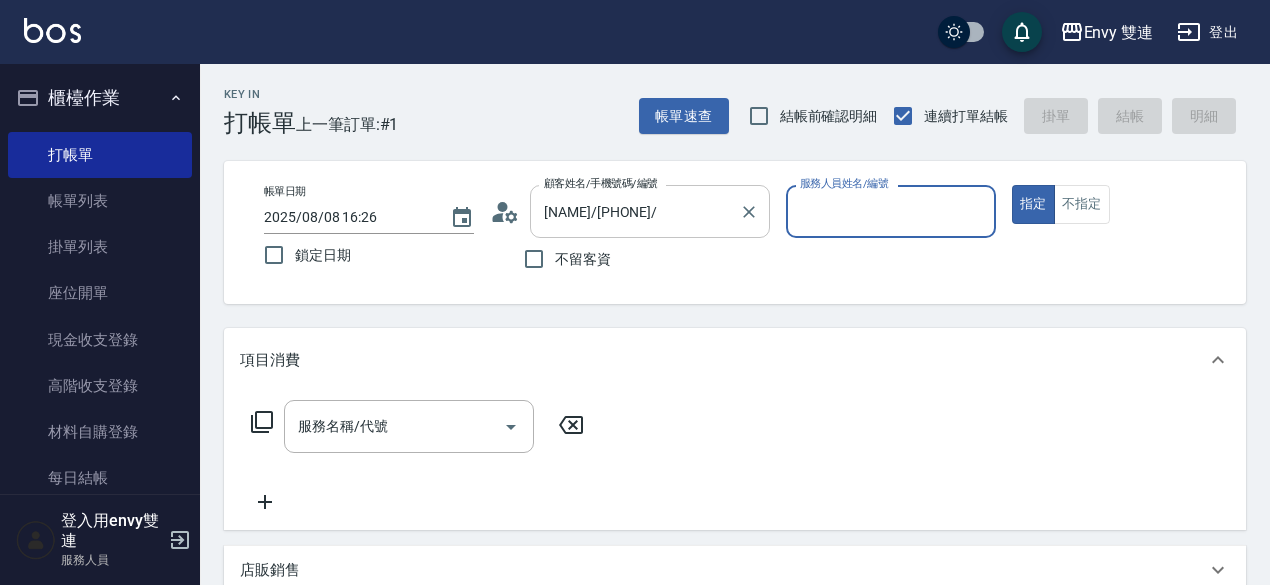 type on "Ina-2" 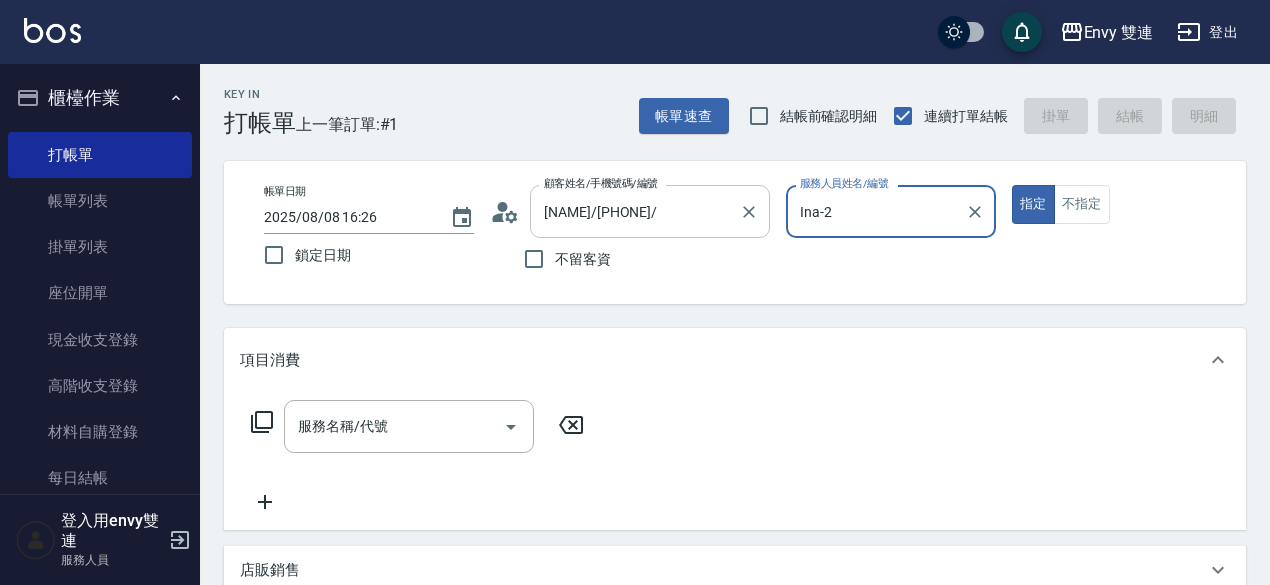 click on "指定" at bounding box center (1033, 204) 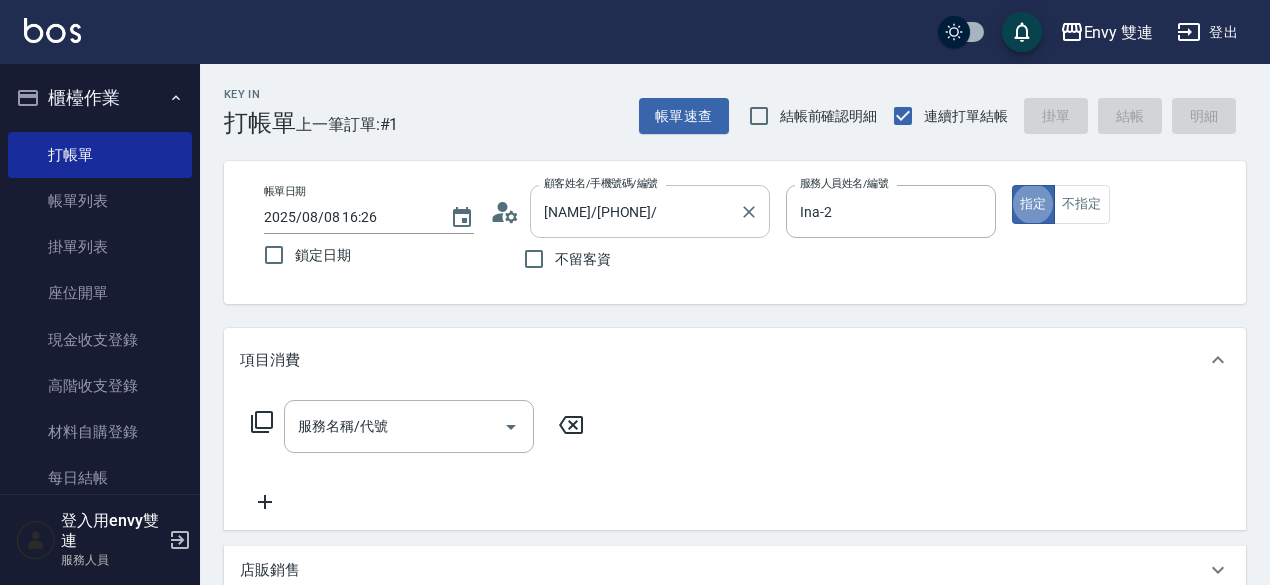 type on "true" 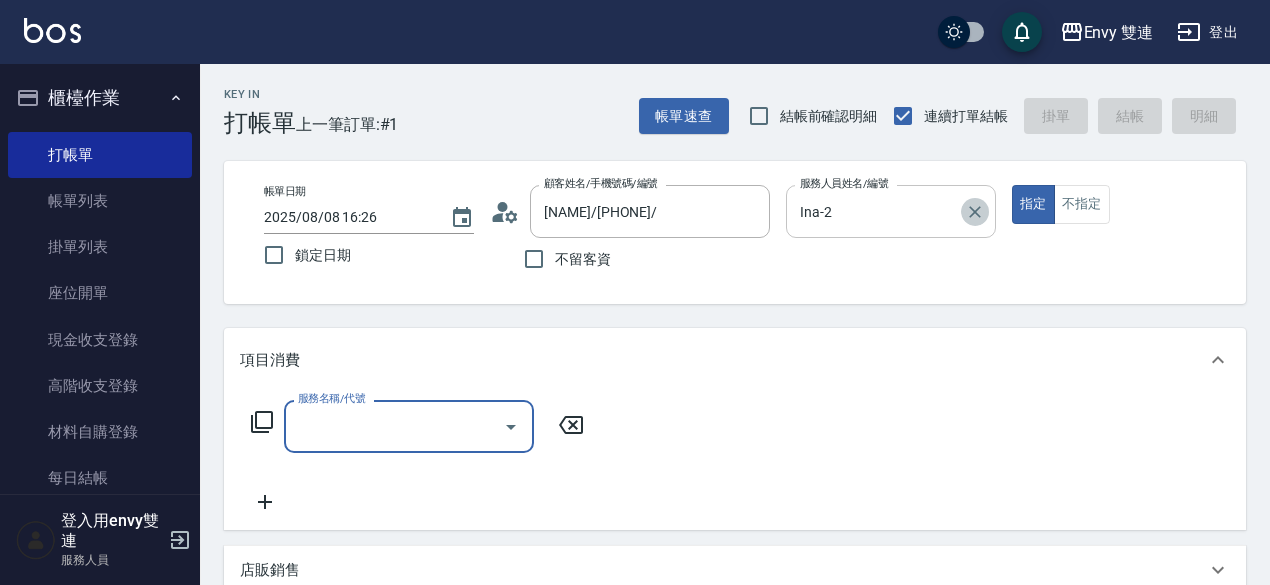 click 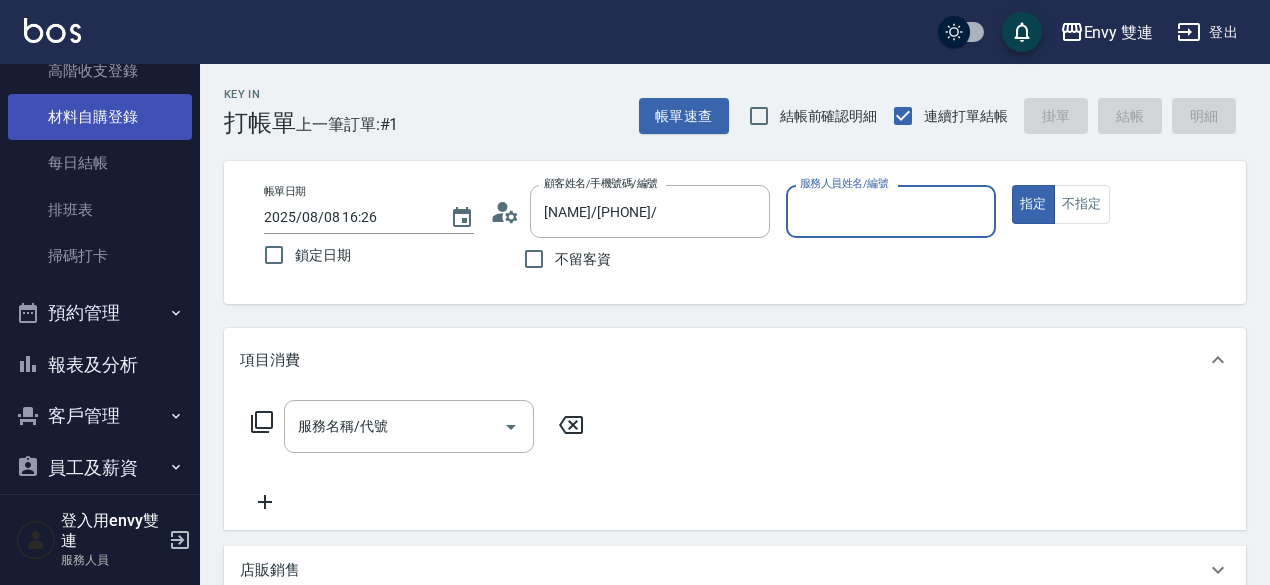 scroll, scrollTop: 324, scrollLeft: 0, axis: vertical 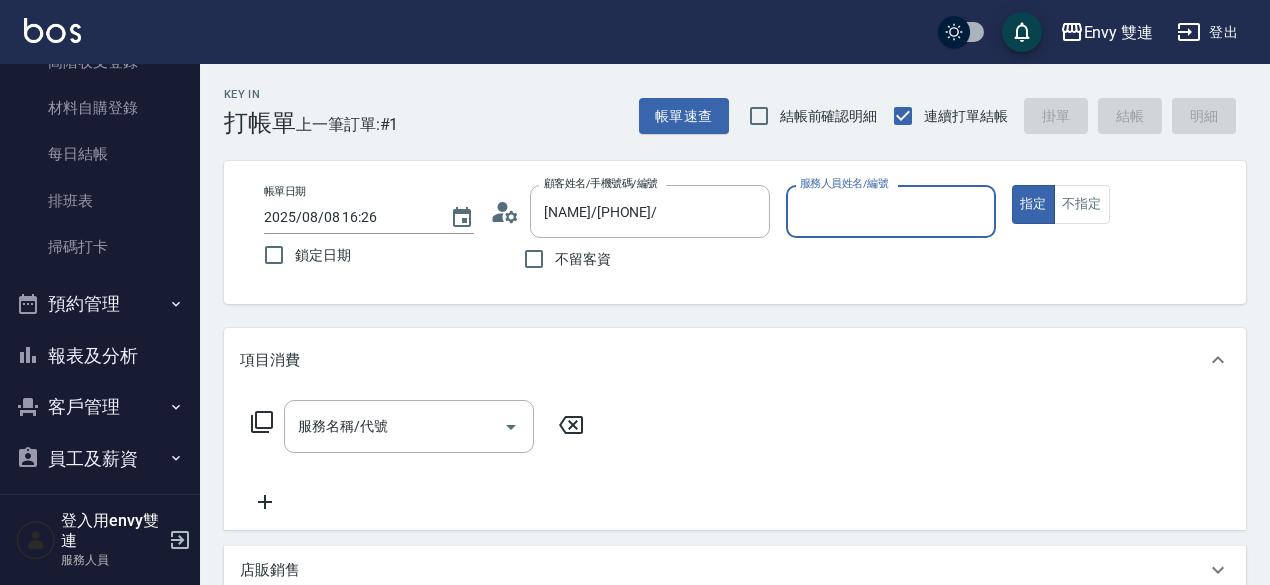 click on "客戶管理" at bounding box center [100, 407] 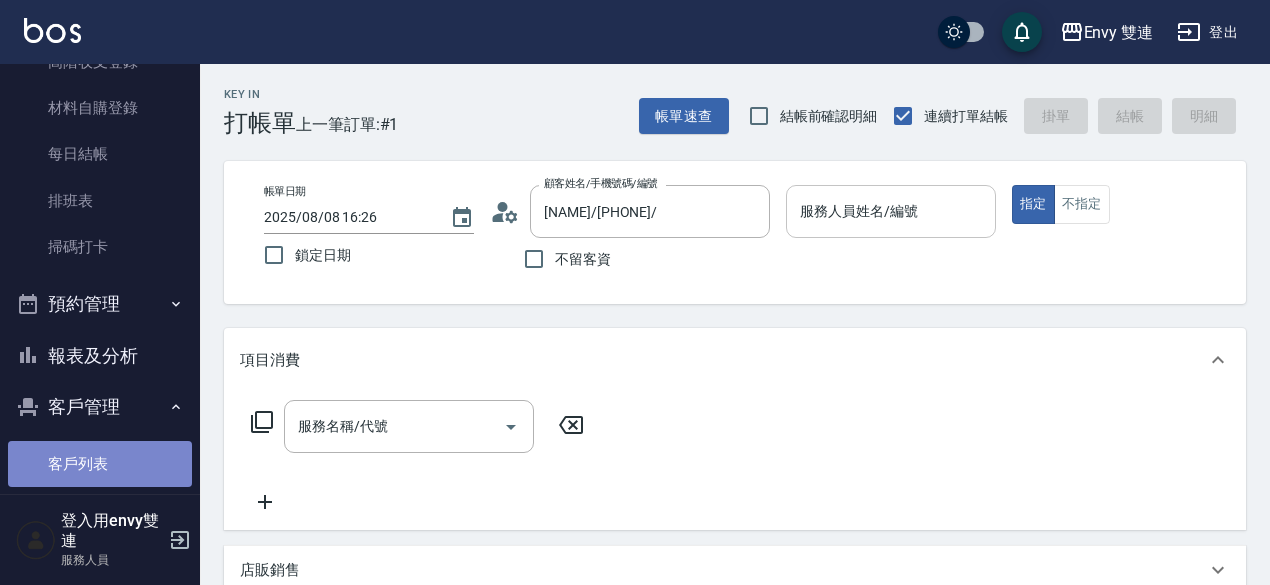 click on "客戶列表" at bounding box center (100, 464) 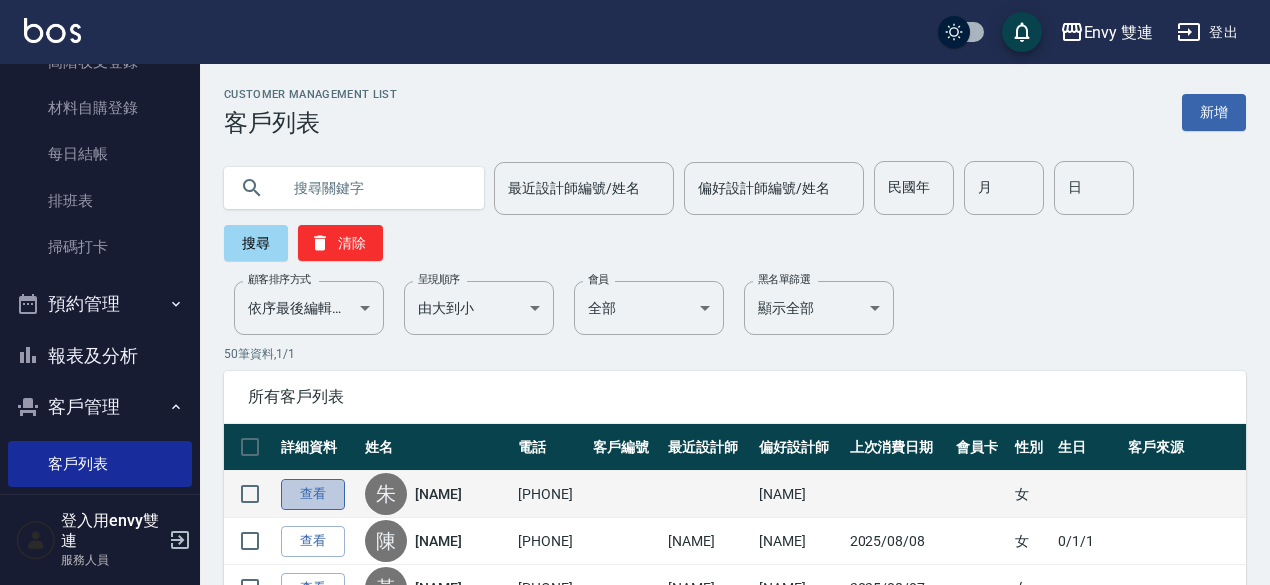 click on "查看" at bounding box center [313, 494] 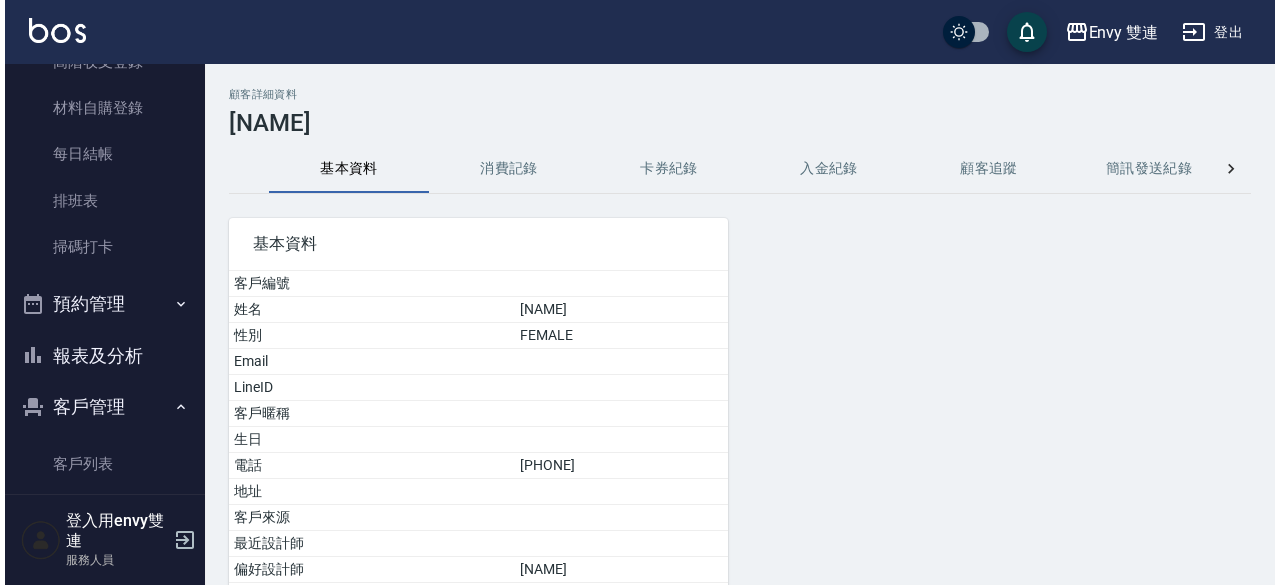 scroll, scrollTop: 182, scrollLeft: 0, axis: vertical 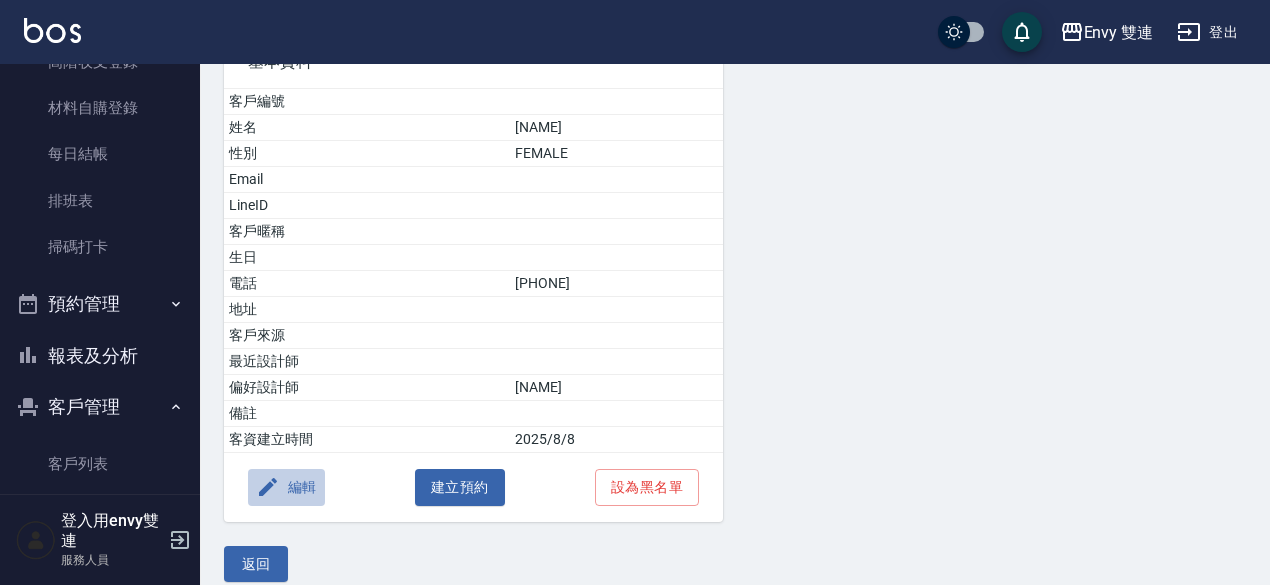 click on "編輯" at bounding box center (286, 487) 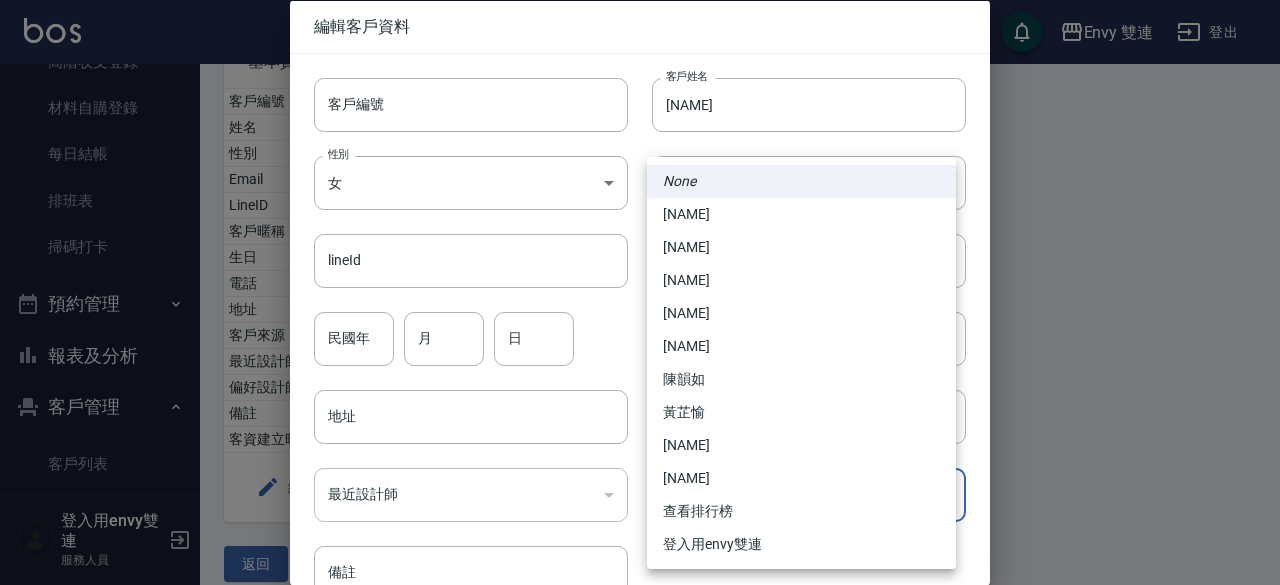 click on "Envy 雙連 登出 櫃檯作業 打帳單 帳單列表 掛單列表 座位開單 現金收支登錄 高階收支登錄 材料自購登錄 每日結帳 排班表 掃碼打卡 預約管理 預約管理 單日預約紀錄 單週預約紀錄 報表及分析 報表目錄 店家區間累計表 店家日報表 互助日報表 互助點數明細 設計師日報表 設計師排行榜 商品銷售排行榜 商品消耗明細 店販抽成明細 客戶管理 客戶列表 卡券管理 入金管理 員工及薪資 全店打卡記錄 商品管理 商品分類設定 商品列表 會員卡管理 會員卡分類設定 會員卡列表 登入用envy雙連 服務人員 顧客詳細資料 [NAME] 基本資料 消費記錄 卡券紀錄 入金紀錄 顧客追蹤 簡訊發送紀錄 抽獎券紀錄 會員卡列表 基本資料 客戶編號 姓名 [NAME] 性別 FEMALE Email LineID 客戶暱稱 生日 電話 [PHONE] 地址 客戶來源 最近設計師 偏好設計師 [NAME] 備註 客資建立時間 2025/8/8 編輯 返回 女" at bounding box center [640, 212] 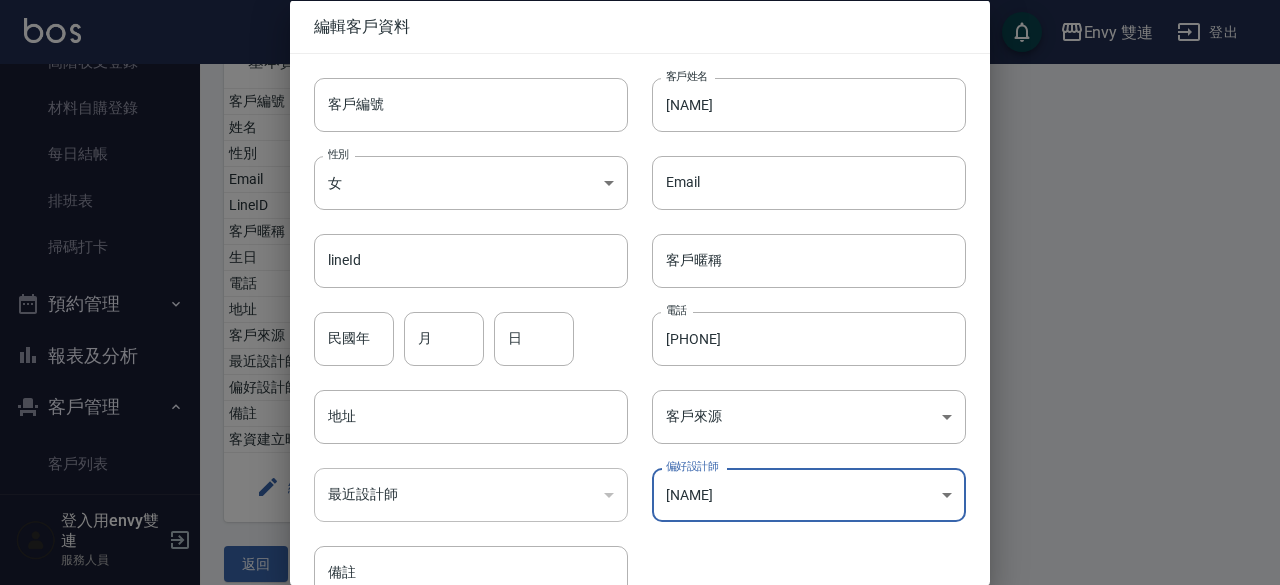 scroll, scrollTop: 107, scrollLeft: 0, axis: vertical 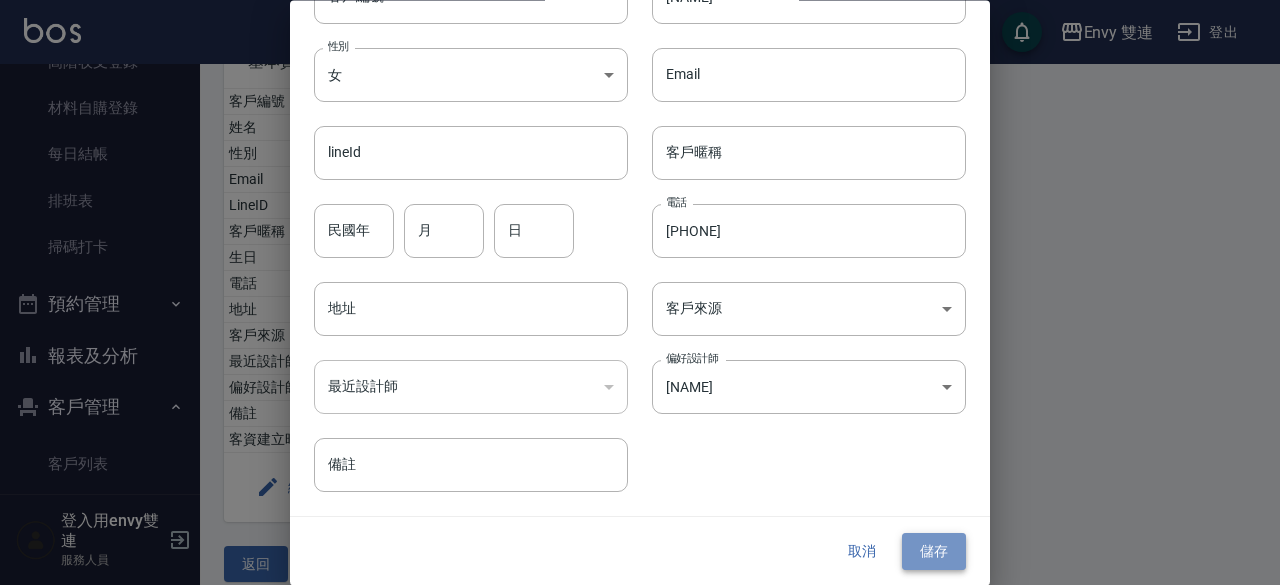 click on "儲存" at bounding box center (934, 552) 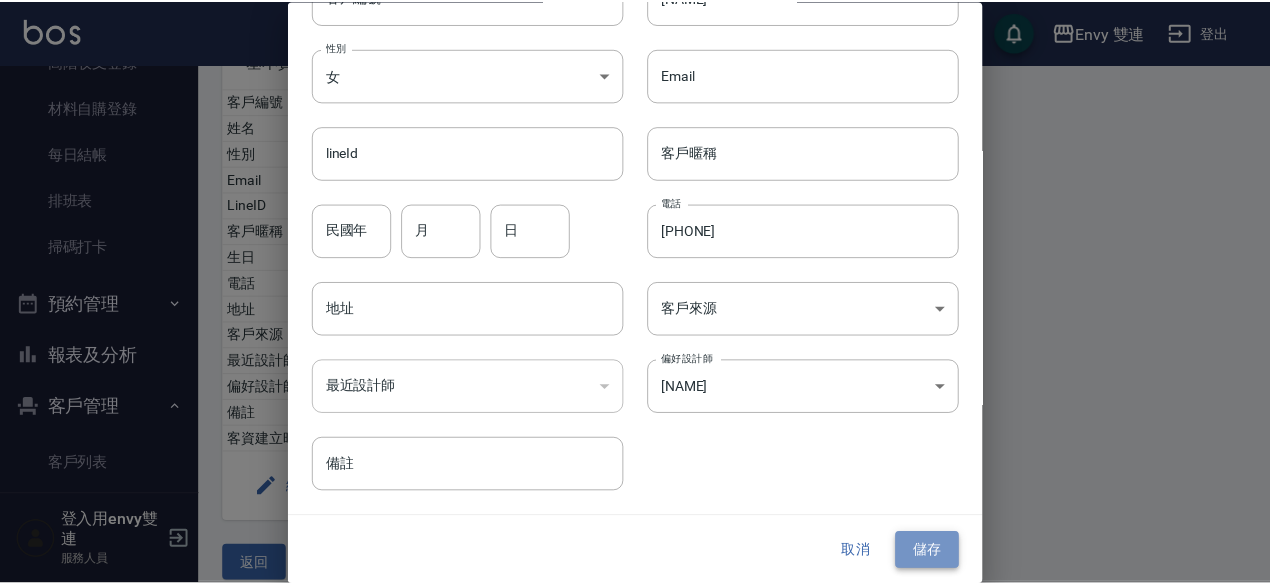 scroll, scrollTop: 0, scrollLeft: 0, axis: both 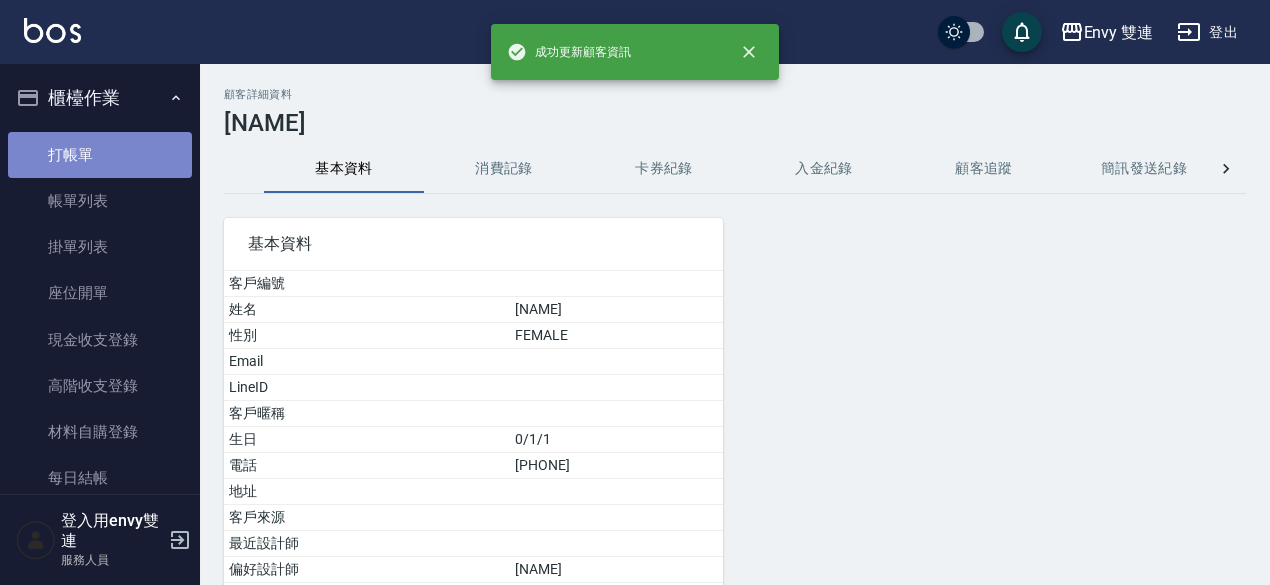 click on "打帳單" at bounding box center [100, 155] 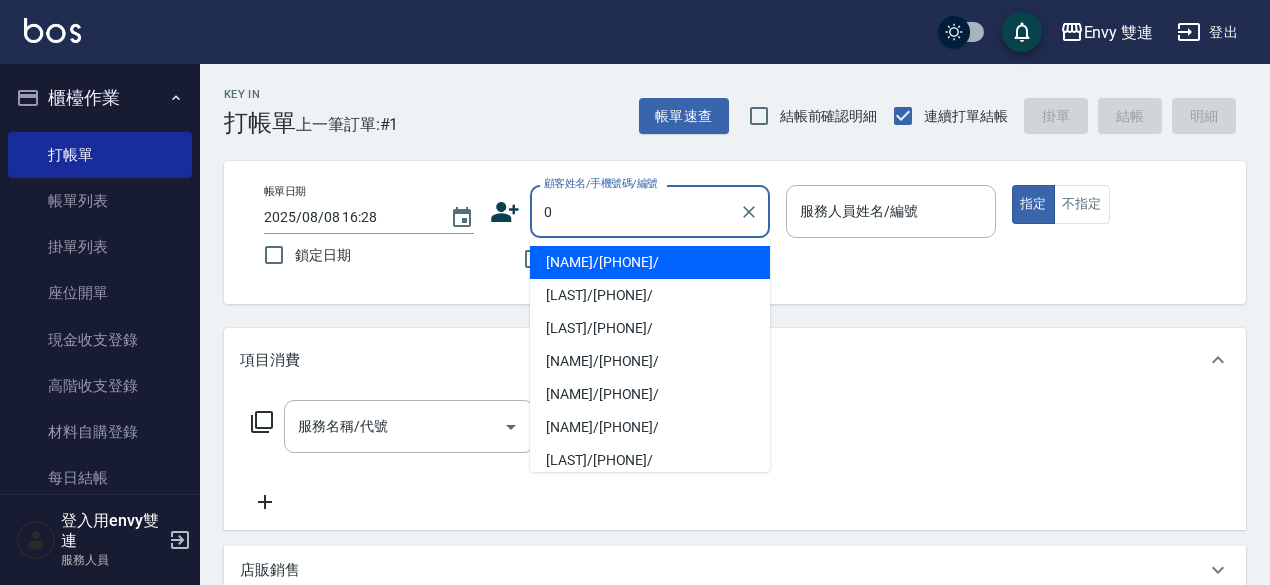 type on "[NAME]/[PHONE]/" 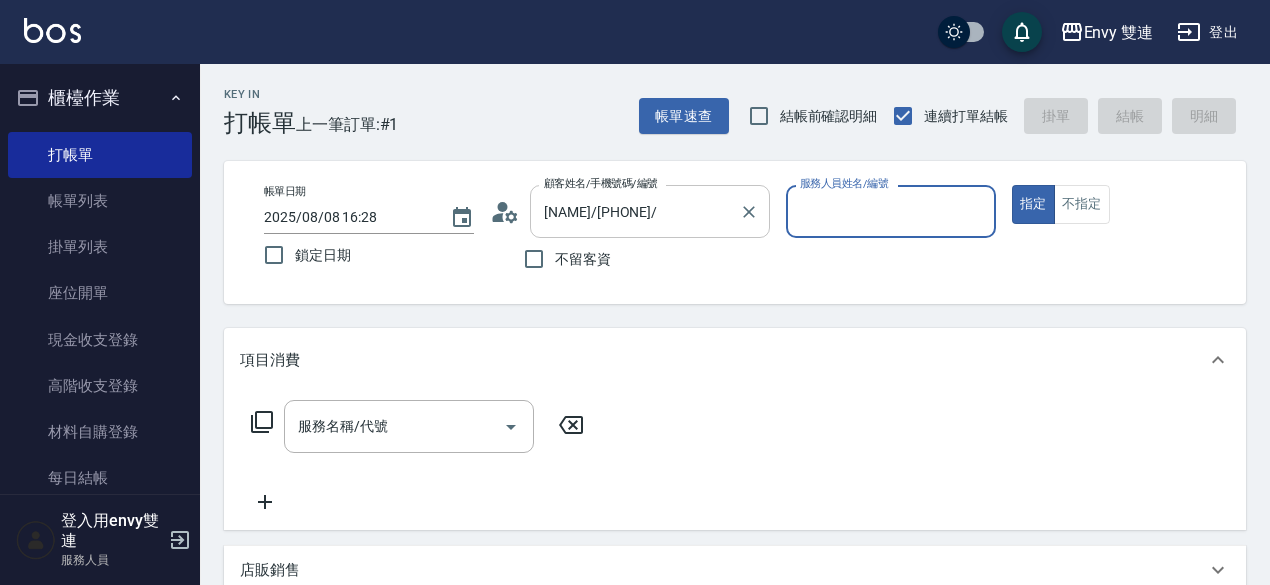 type on "Zoe-9" 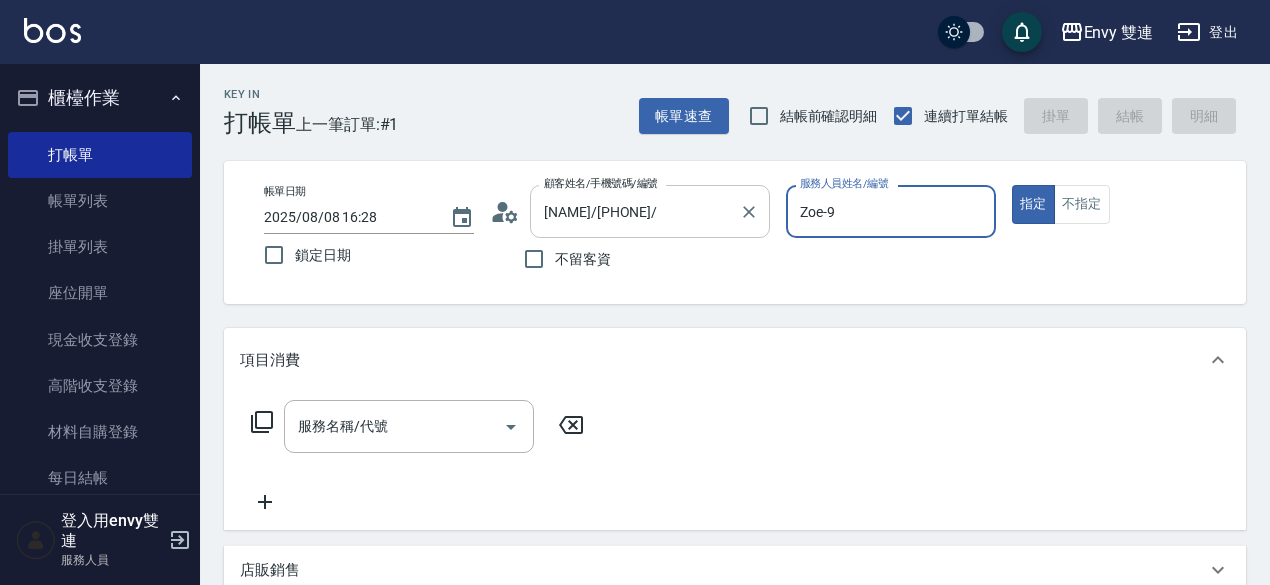 click on "指定" at bounding box center (1033, 204) 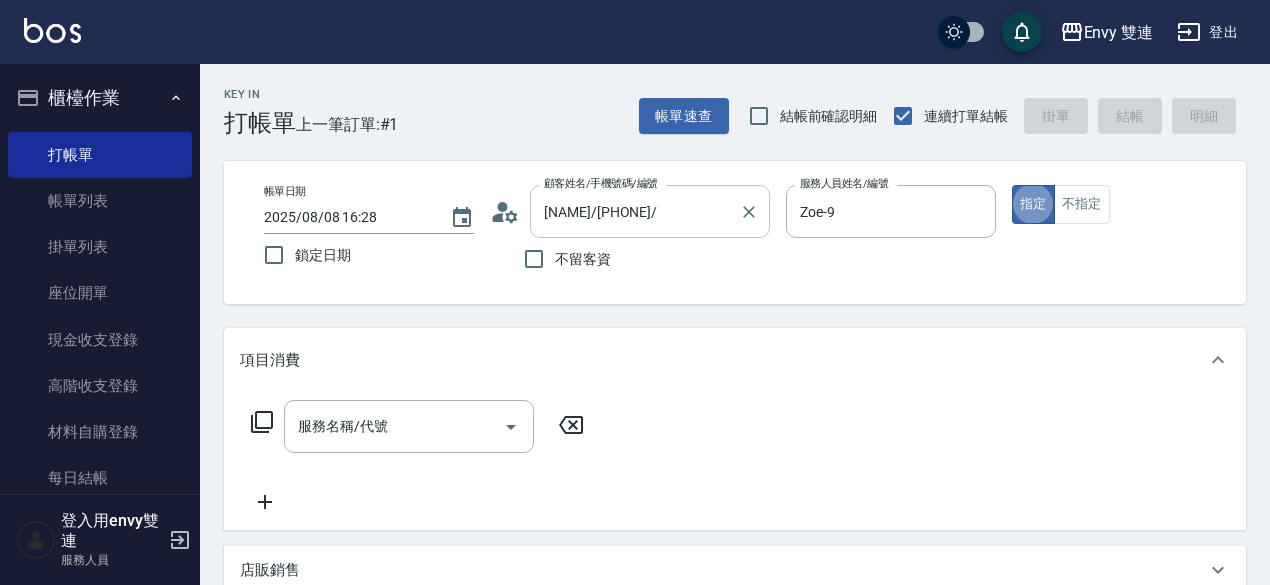 type on "true" 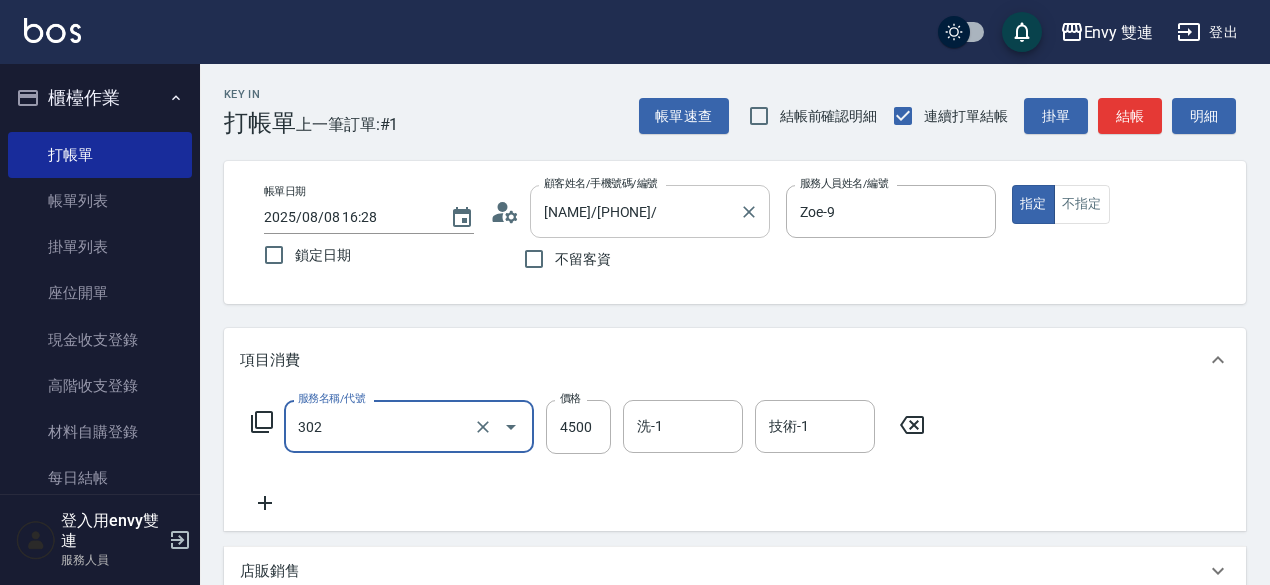 type on "水質感熱塑燙(302)" 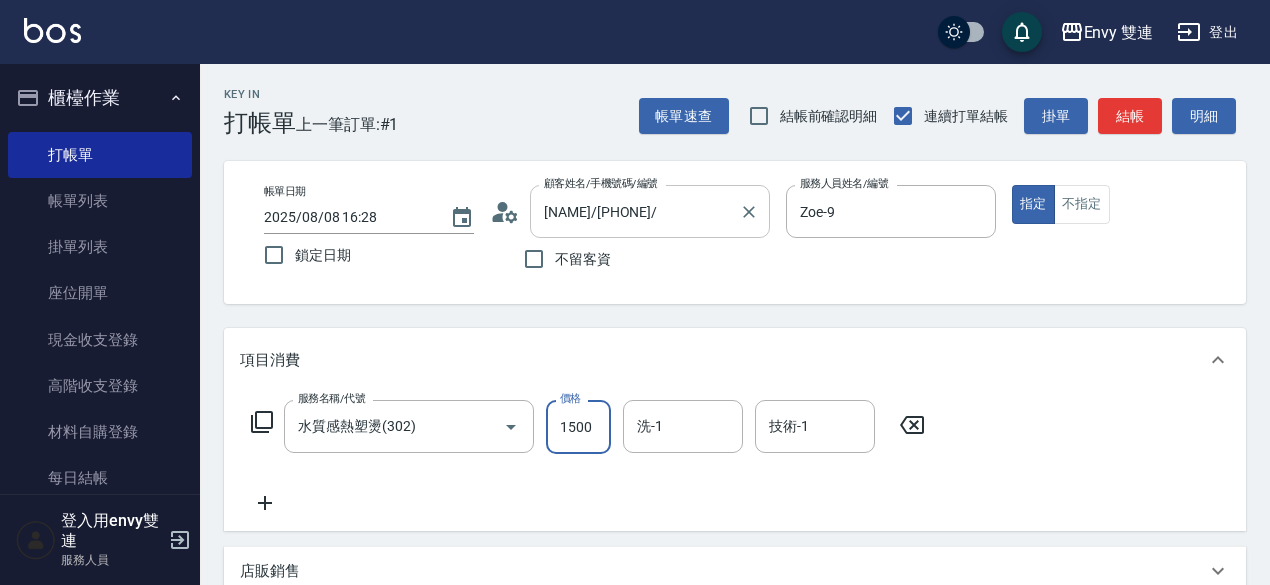 type on "1500" 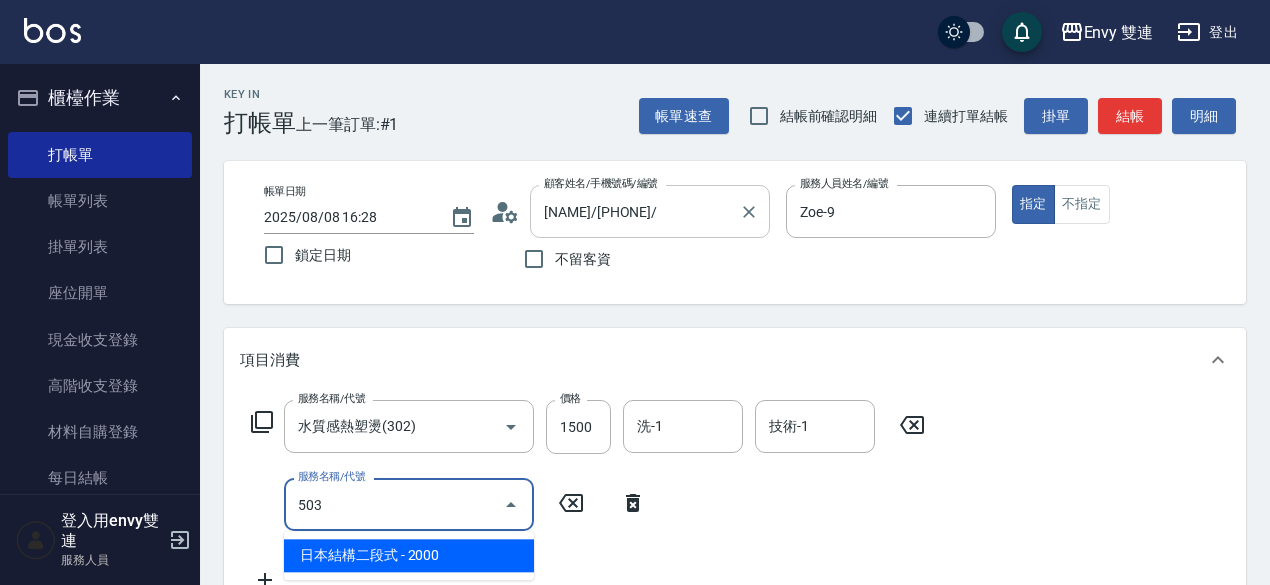 type on "日本結構二段式(503)" 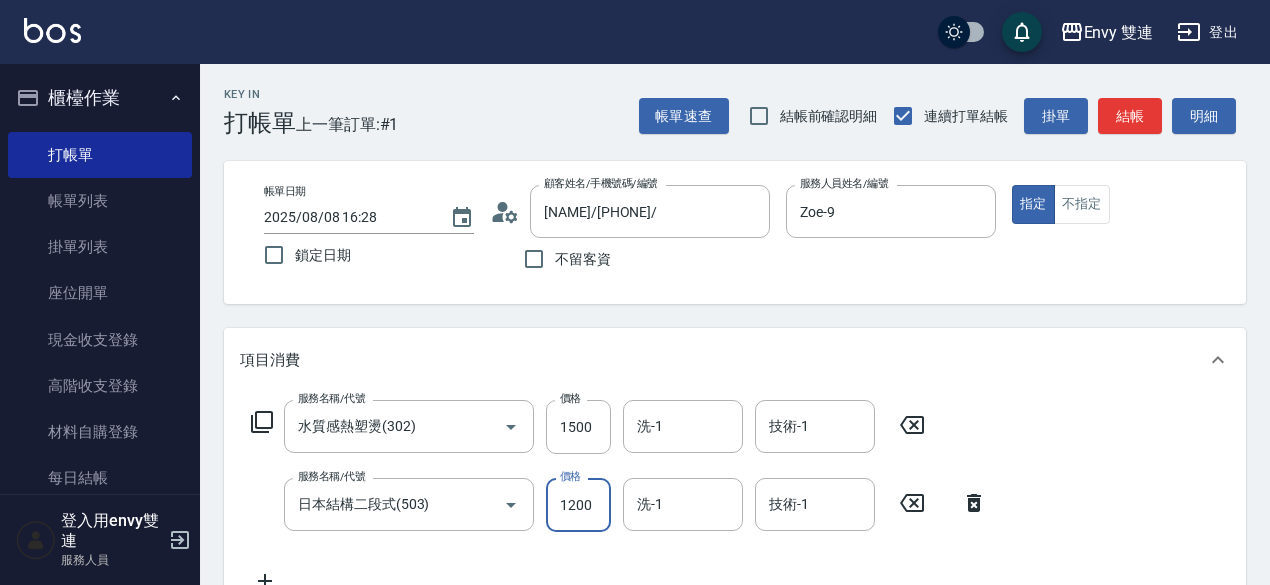 type on "1200" 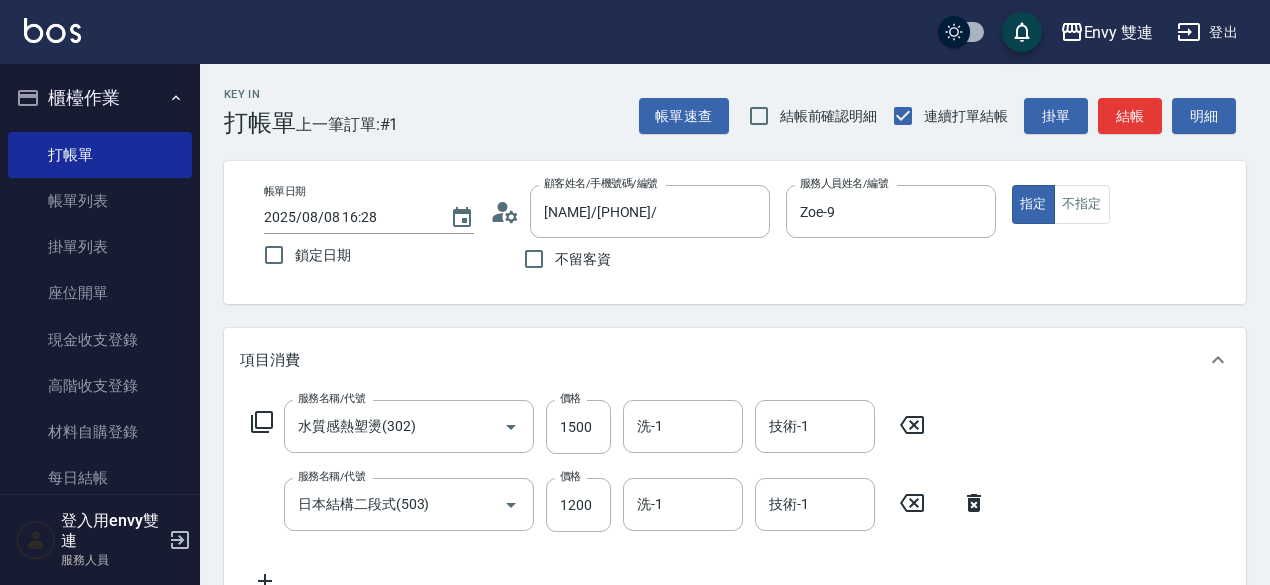 click on "Key In 打帳單 上一筆訂單:#1 帳單速查 結帳前確認明細 連續打單結帳 掛單 結帳 明細" at bounding box center [723, 100] 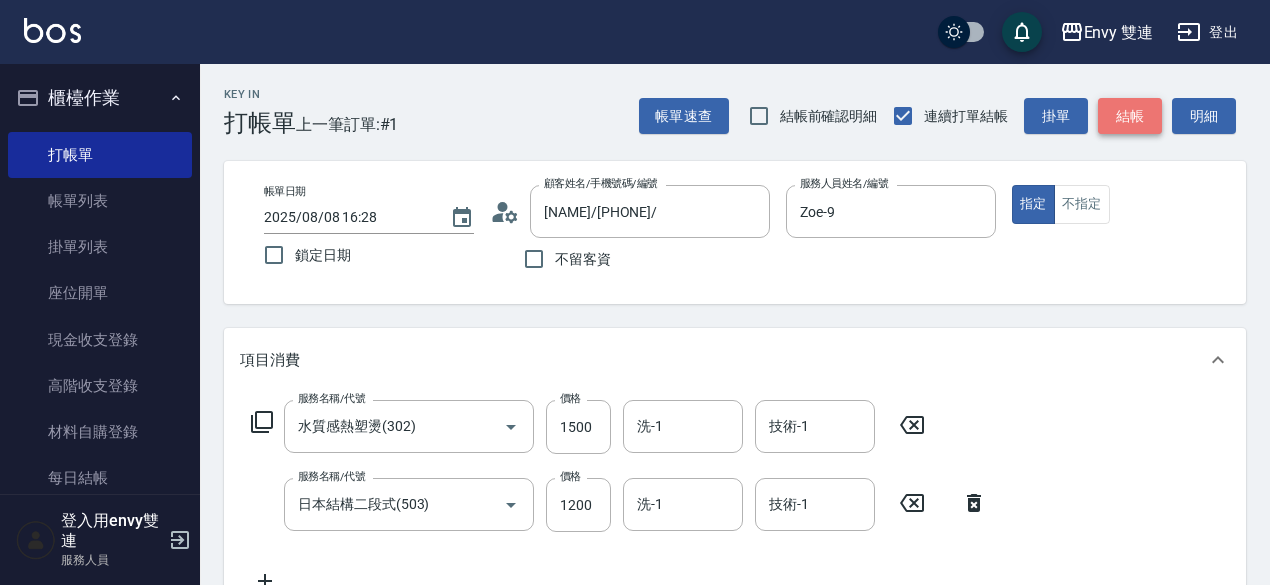 click on "結帳" at bounding box center [1130, 116] 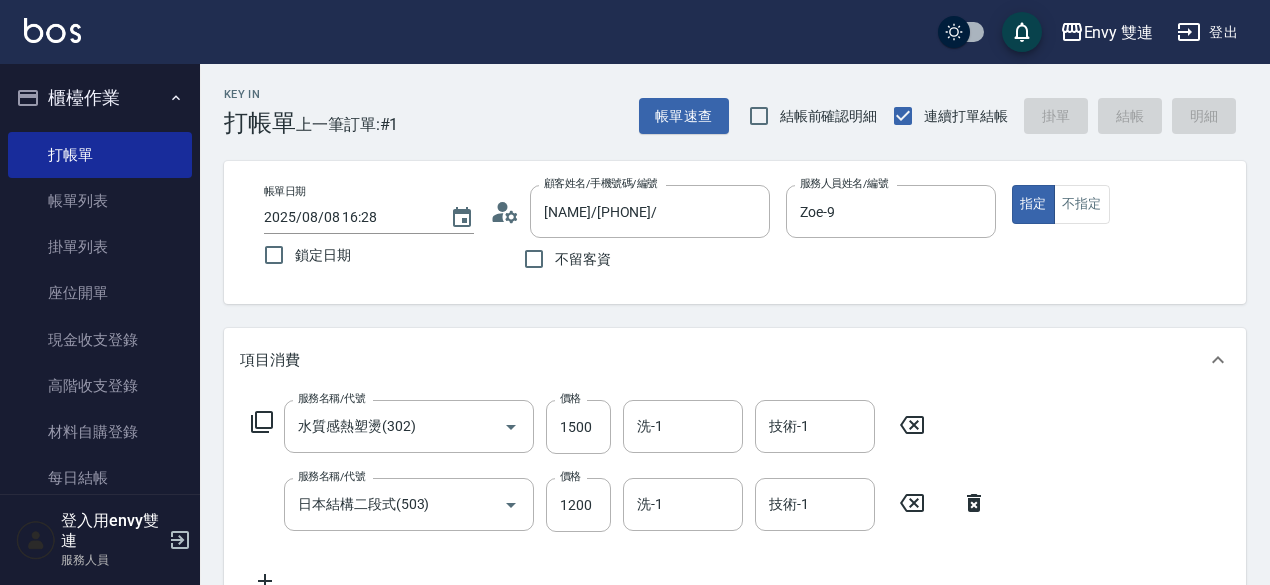 type 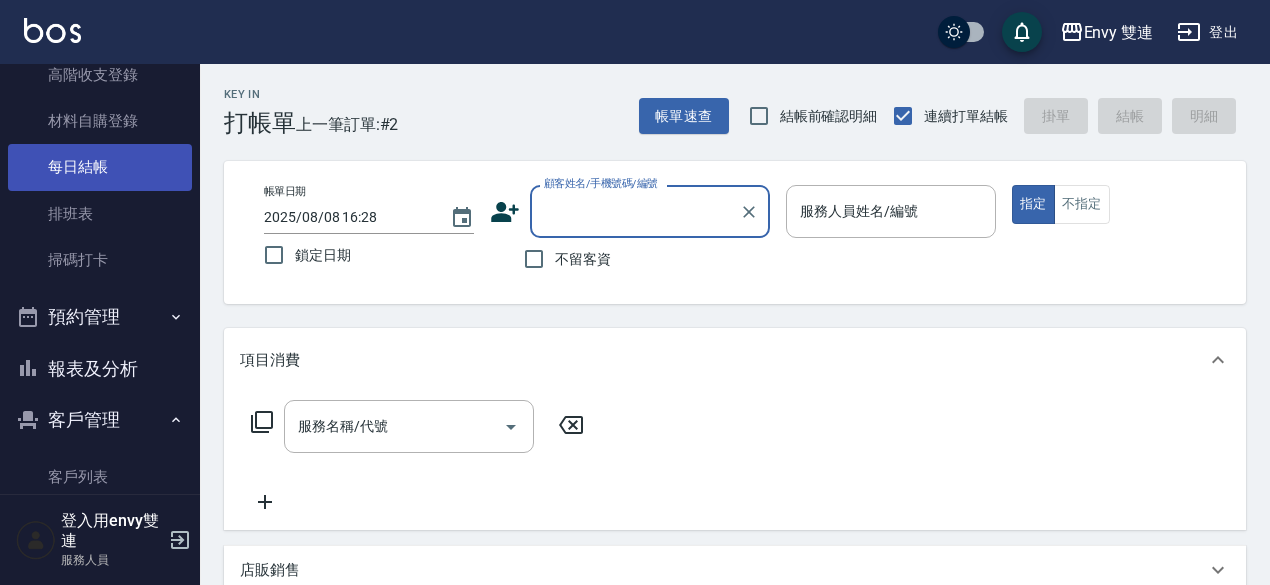 scroll, scrollTop: 312, scrollLeft: 0, axis: vertical 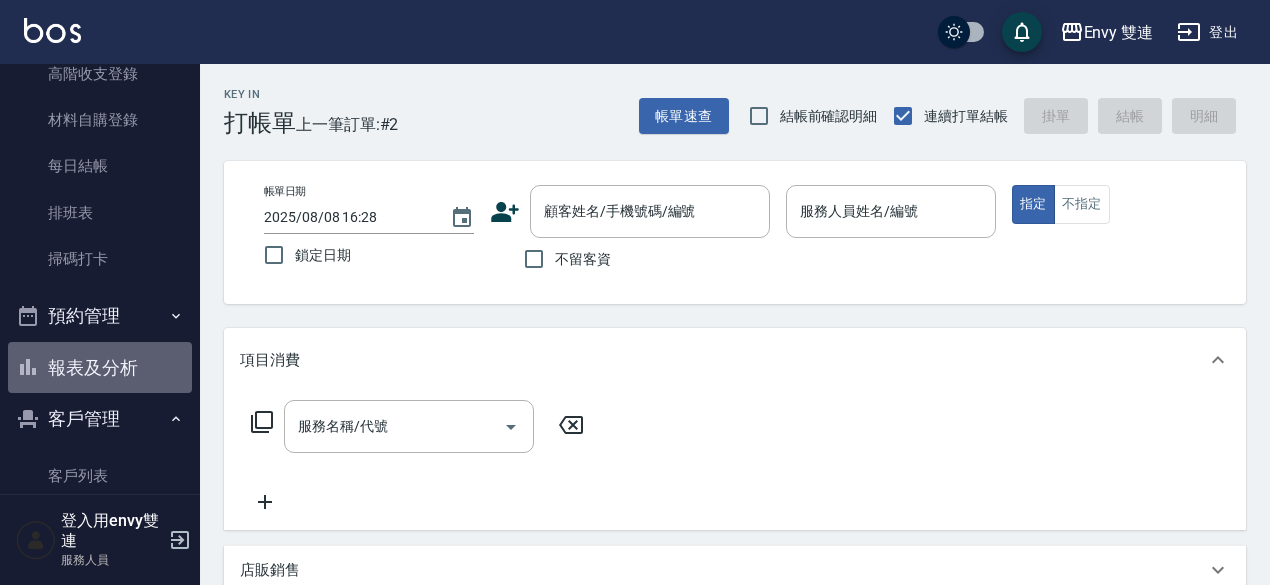click on "報表及分析" at bounding box center (100, 368) 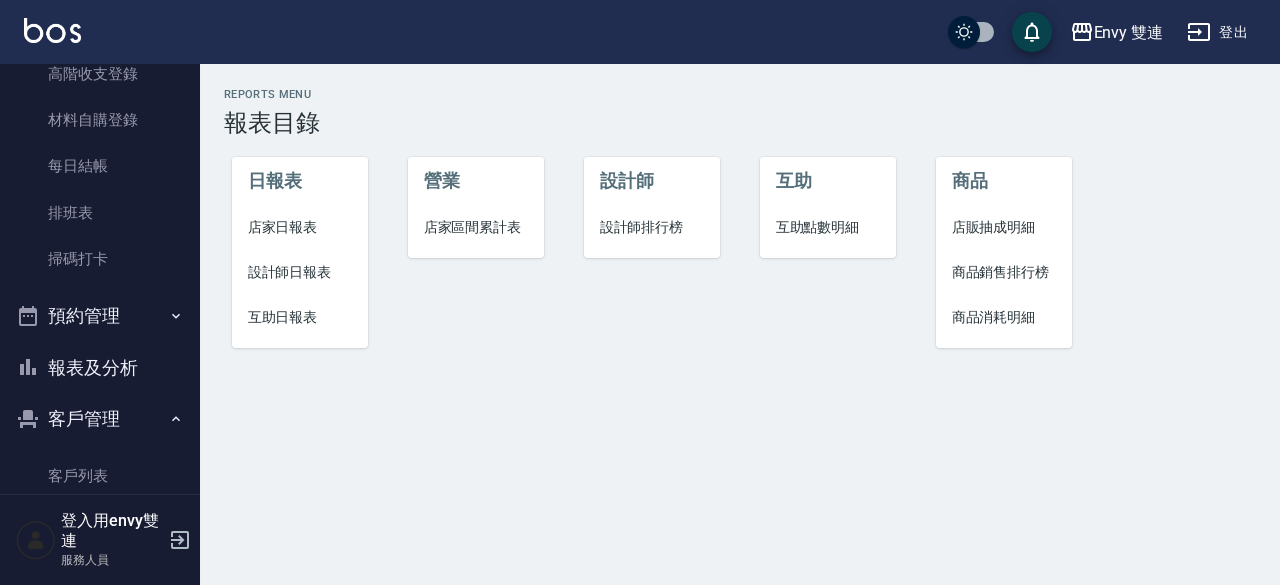 click on "設計師日報表" at bounding box center [300, 272] 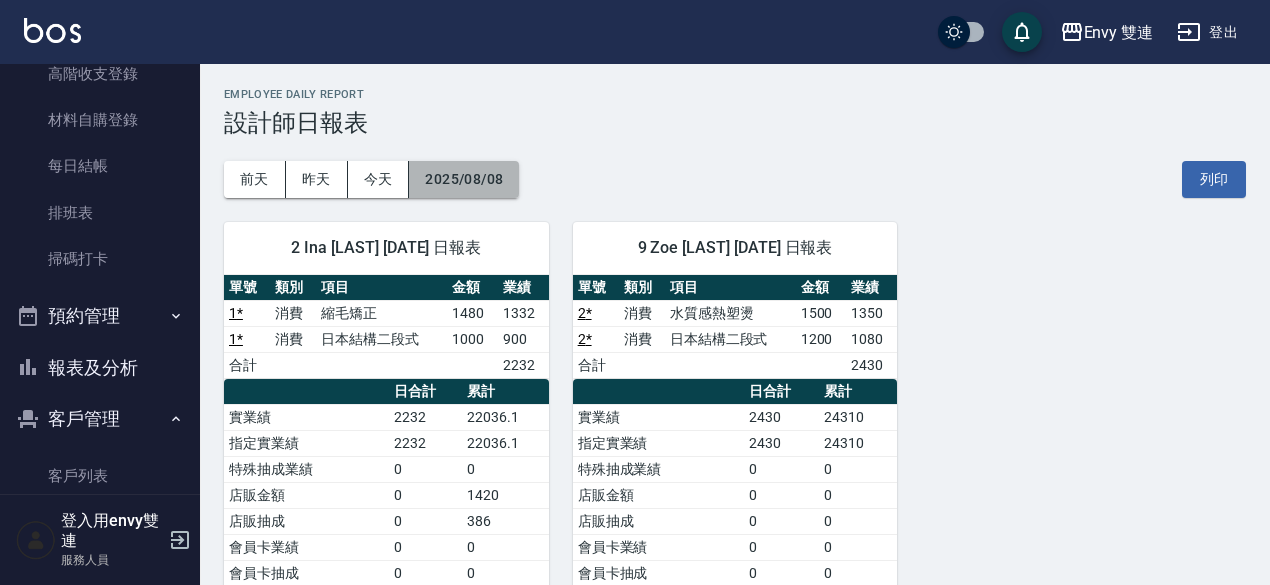 click on "2025/08/08" at bounding box center (464, 179) 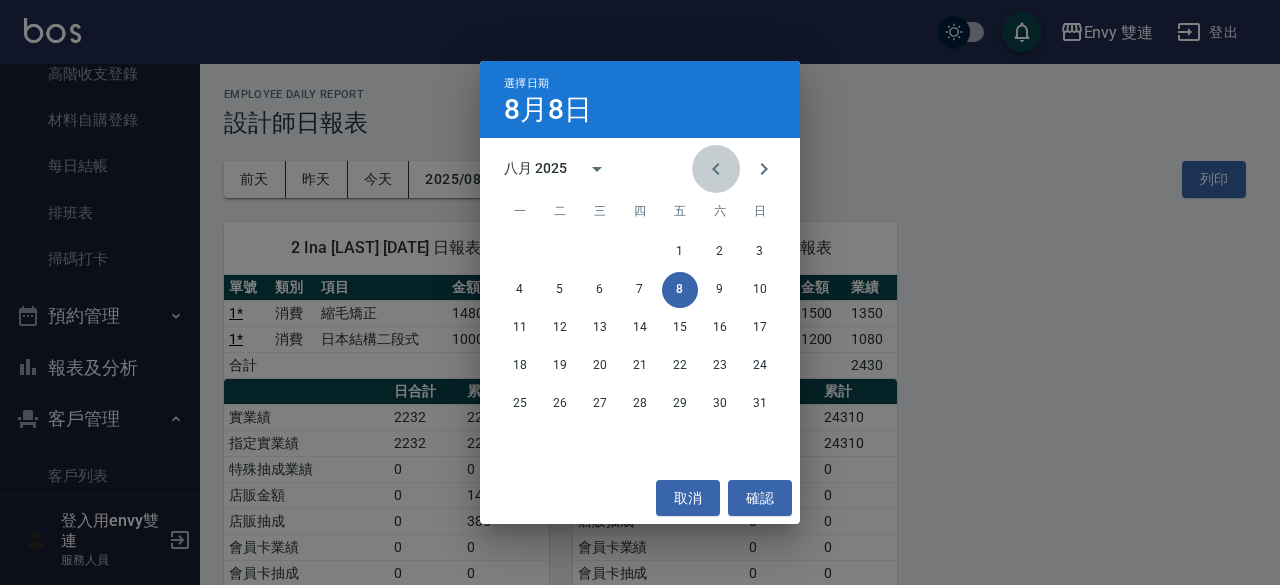 click at bounding box center (716, 169) 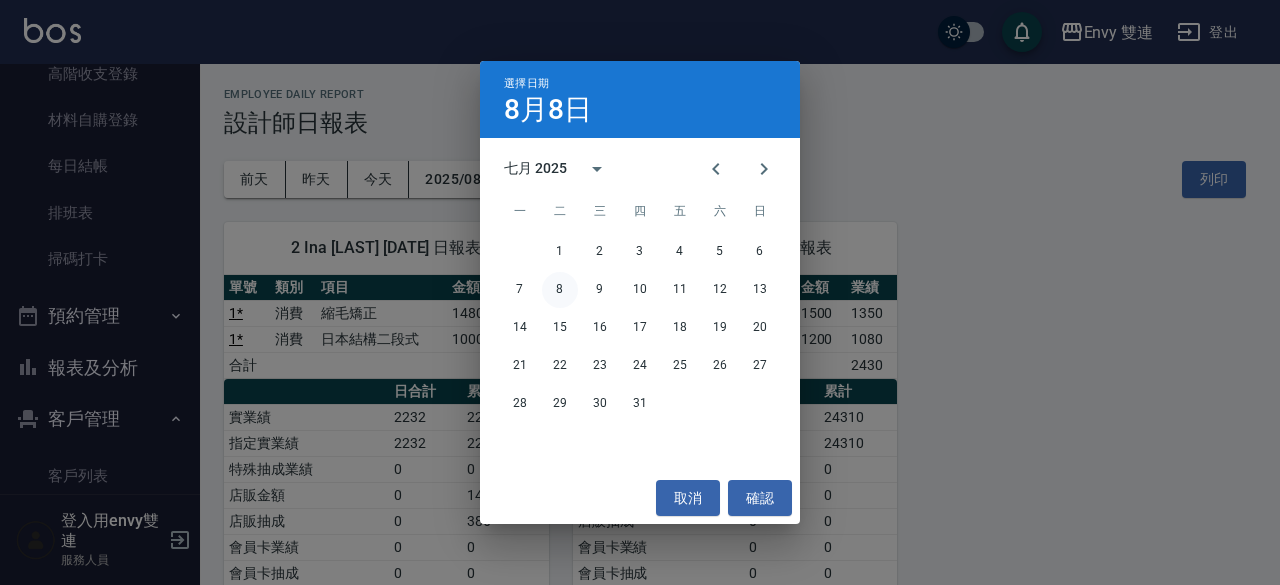 click on "8" at bounding box center (560, 290) 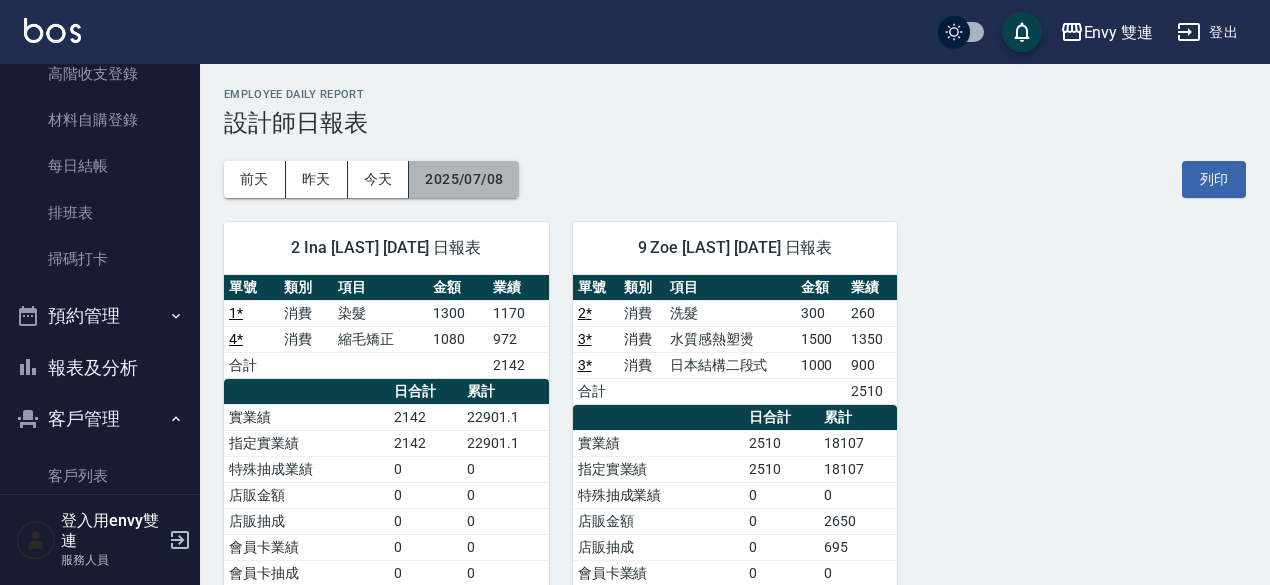 click on "2025/07/08" at bounding box center (464, 179) 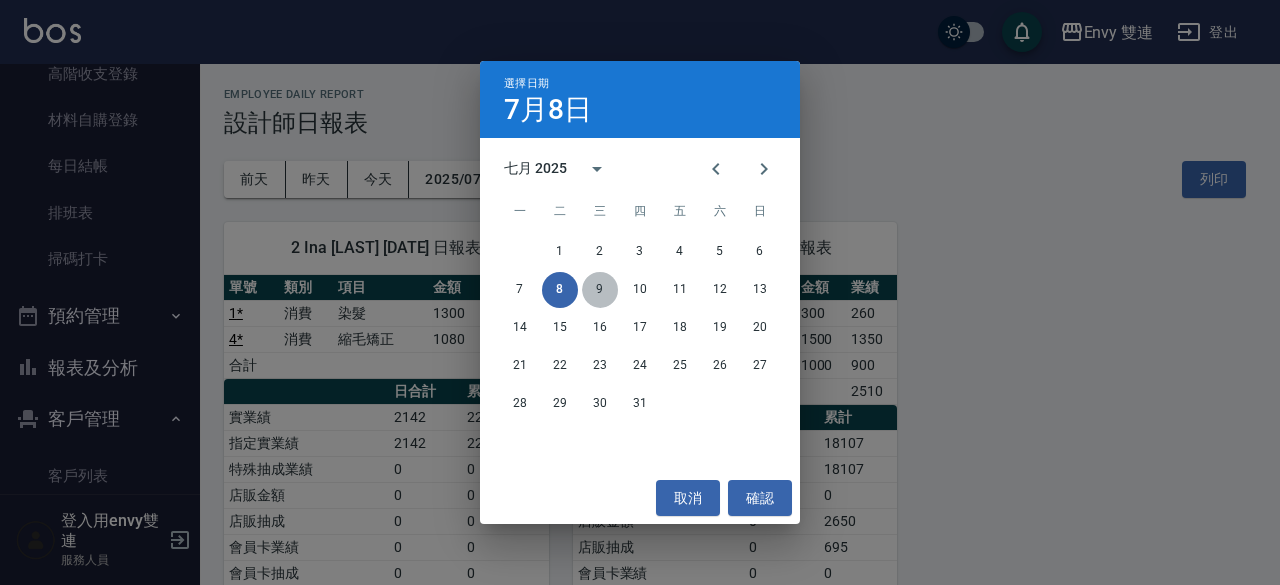 click on "9" at bounding box center [600, 290] 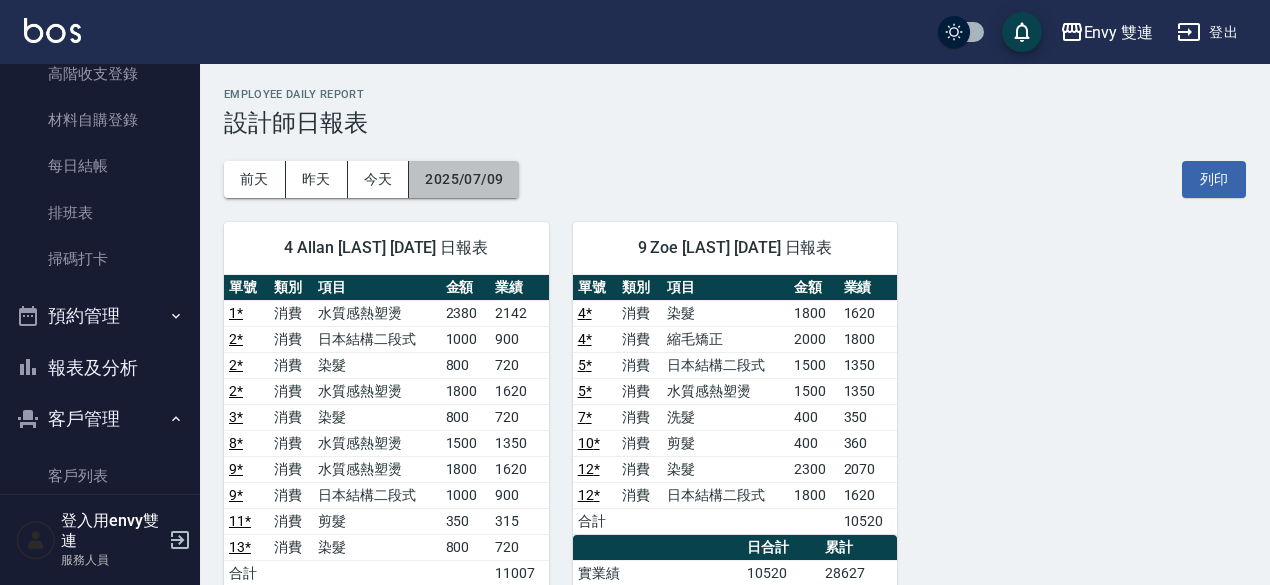 click on "2025/07/09" at bounding box center (464, 179) 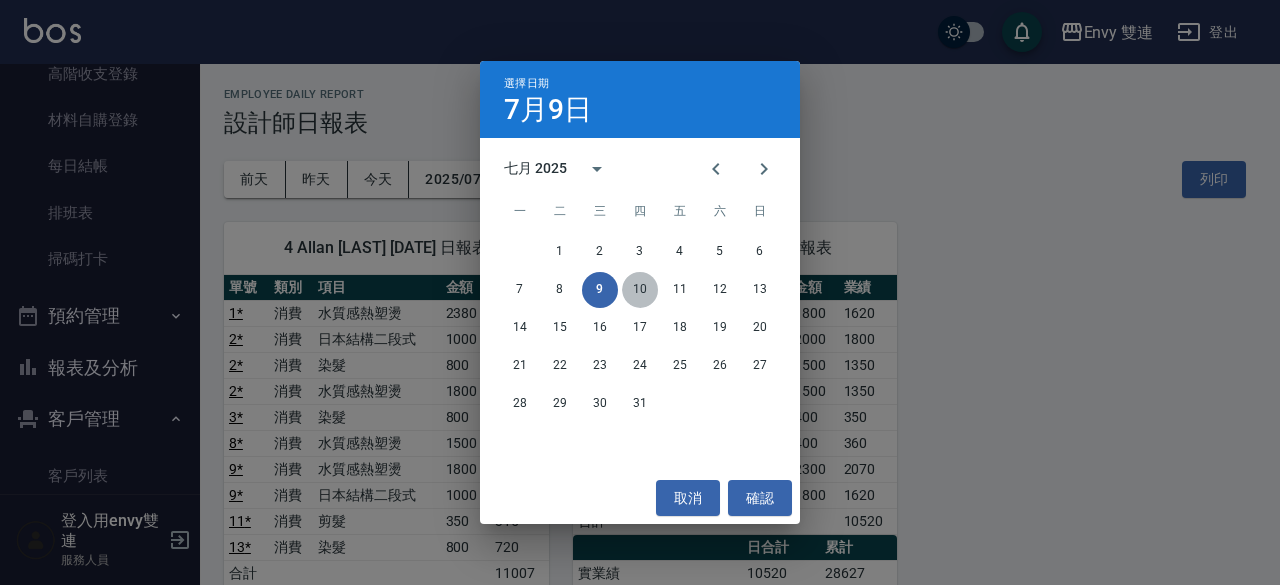 click on "10" at bounding box center [640, 290] 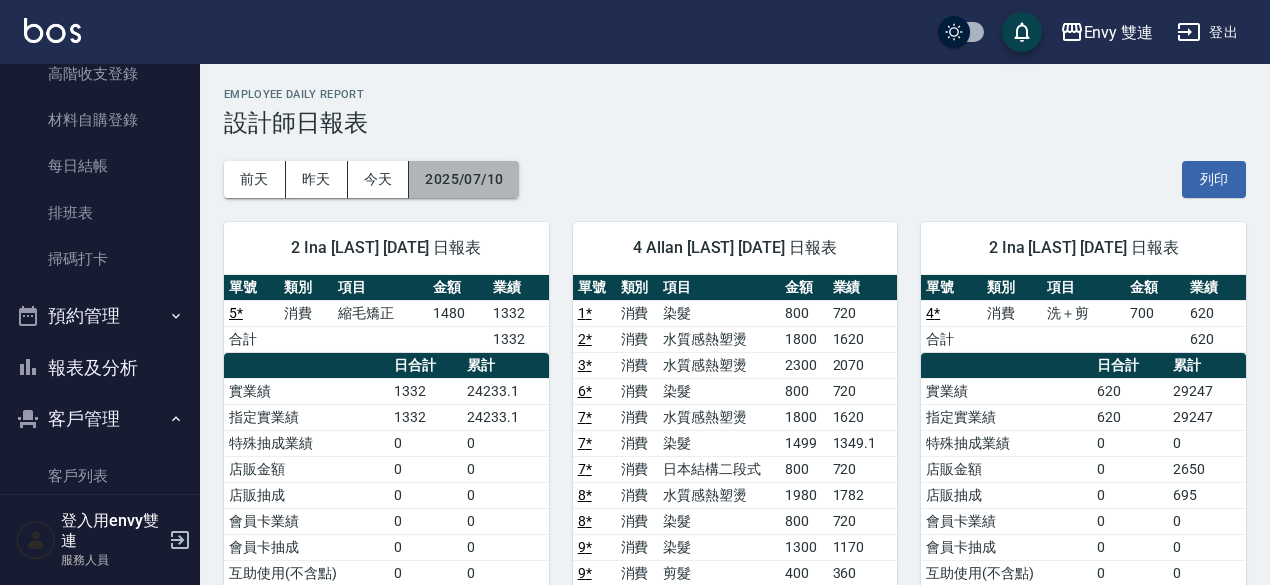 click on "2025/07/10" at bounding box center [464, 179] 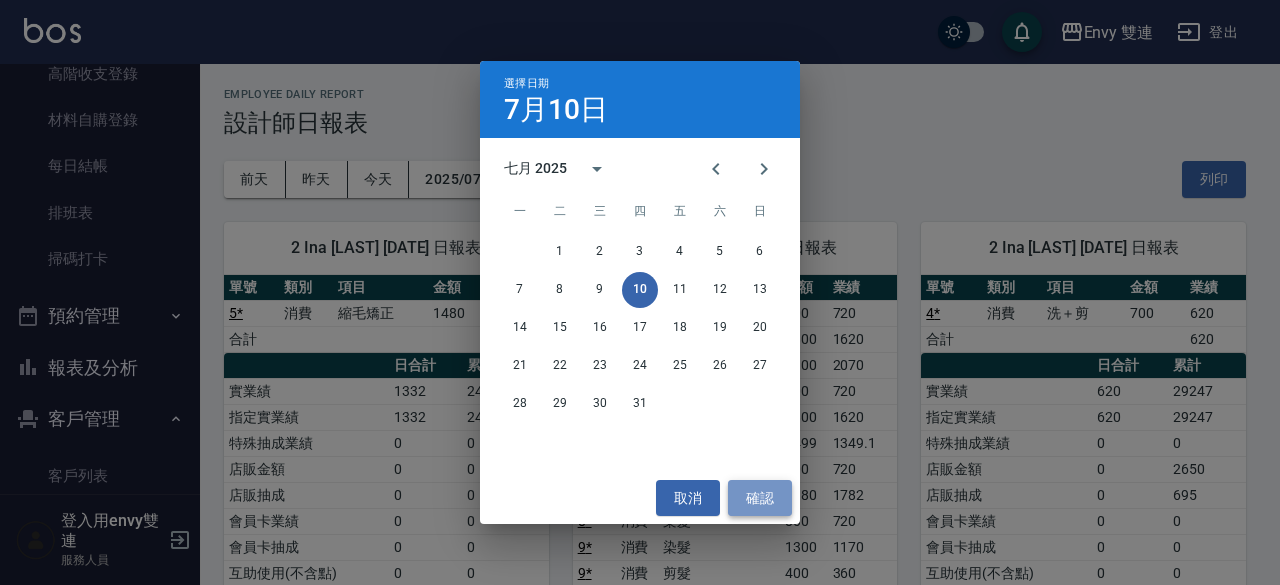 click on "確認" at bounding box center (760, 498) 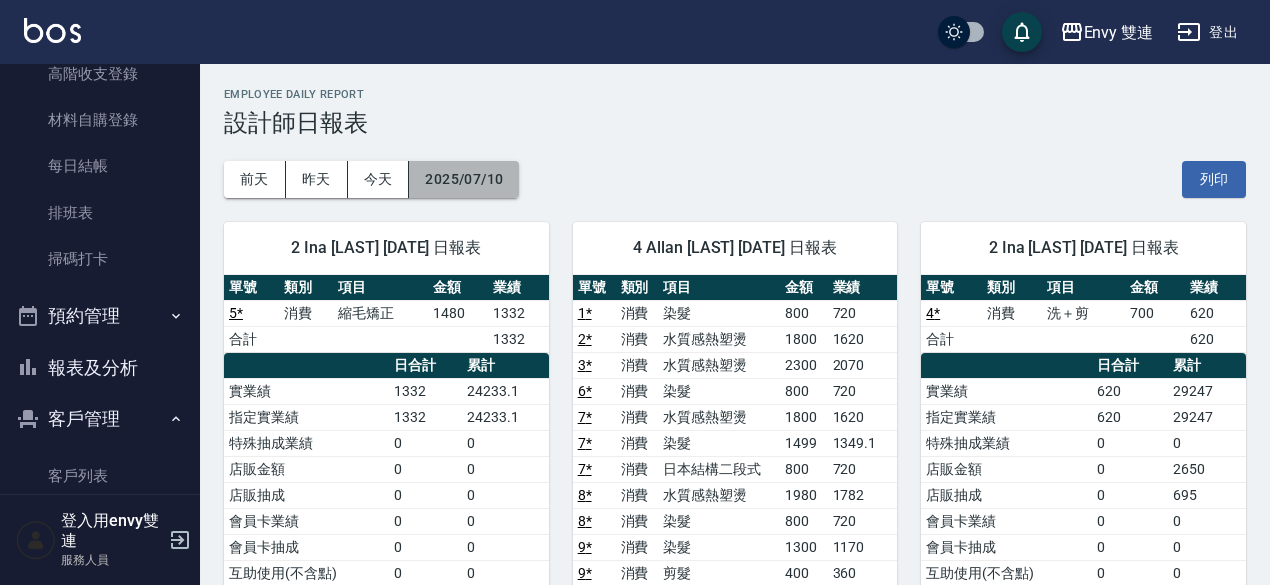click on "2025/07/10" at bounding box center [464, 179] 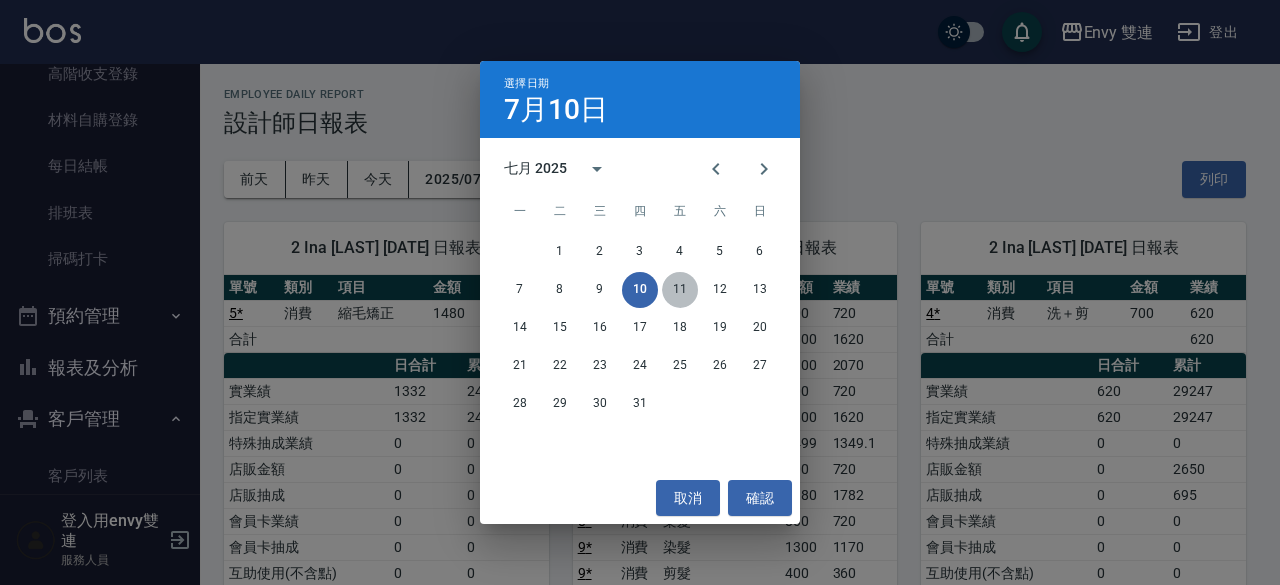click on "11" at bounding box center (680, 290) 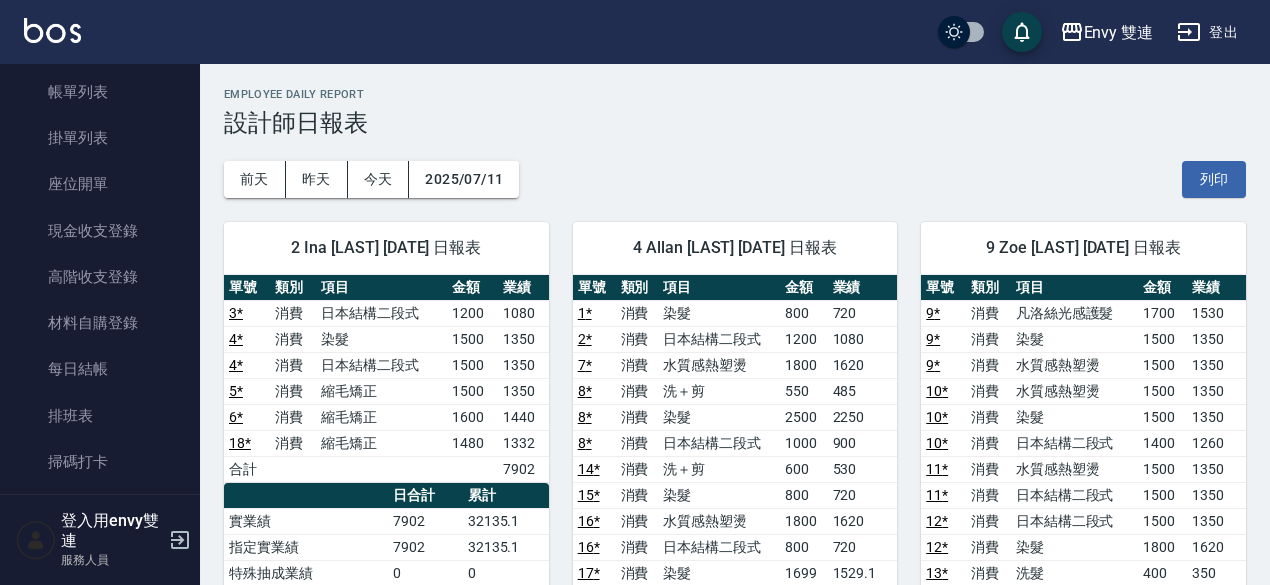 scroll, scrollTop: 0, scrollLeft: 0, axis: both 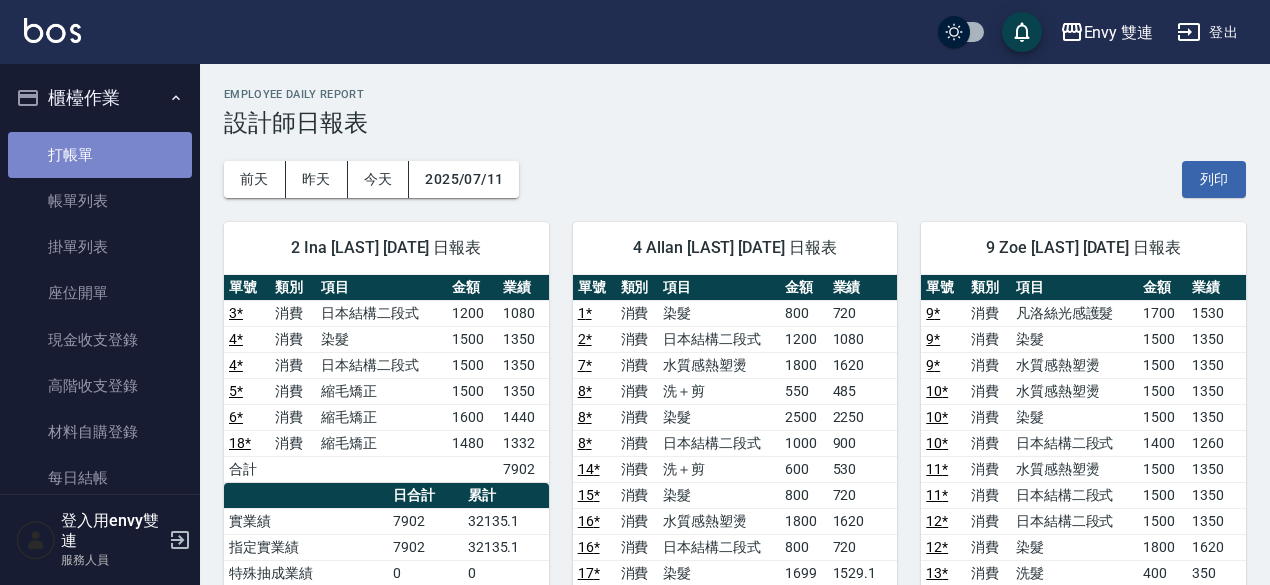 click on "打帳單" at bounding box center [100, 155] 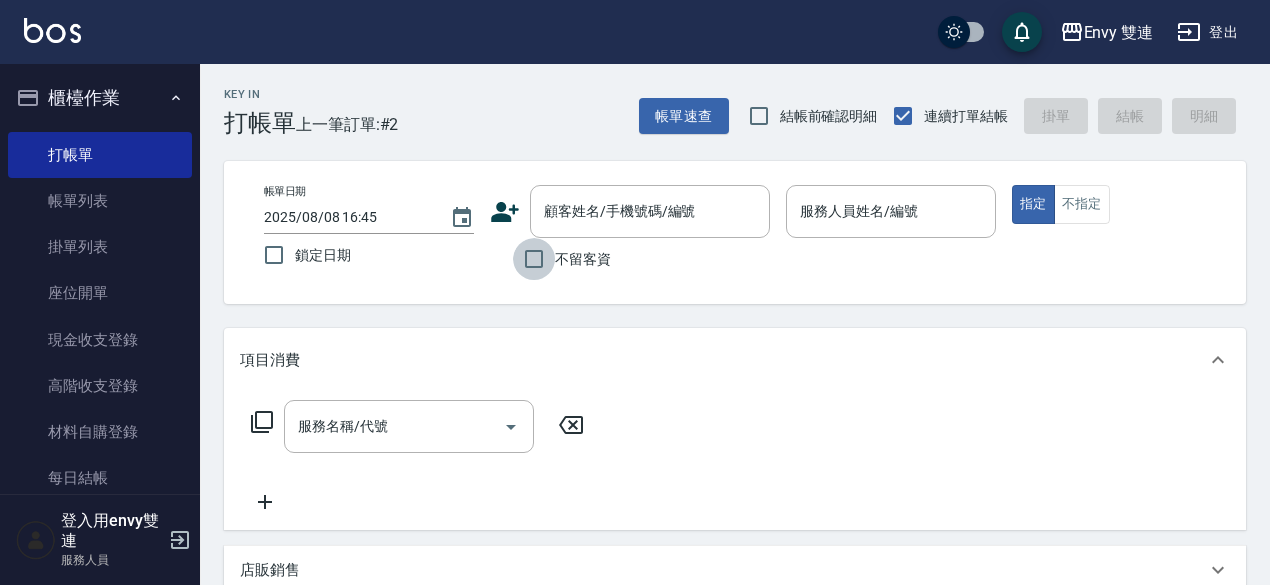 click on "不留客資" at bounding box center (534, 259) 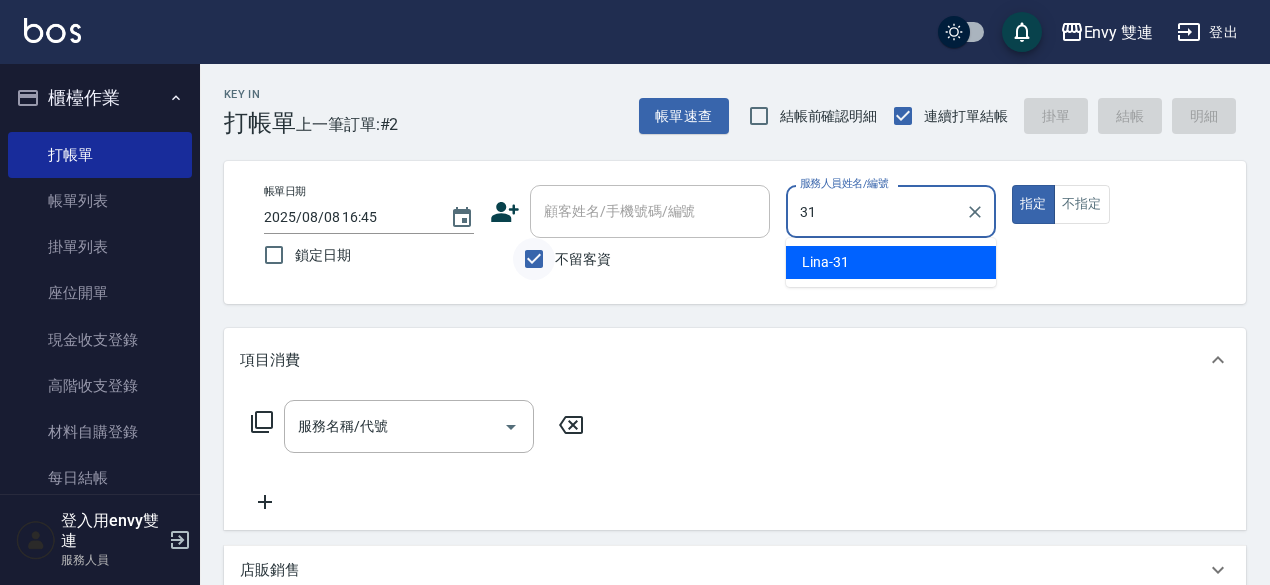 type on "Lina-31" 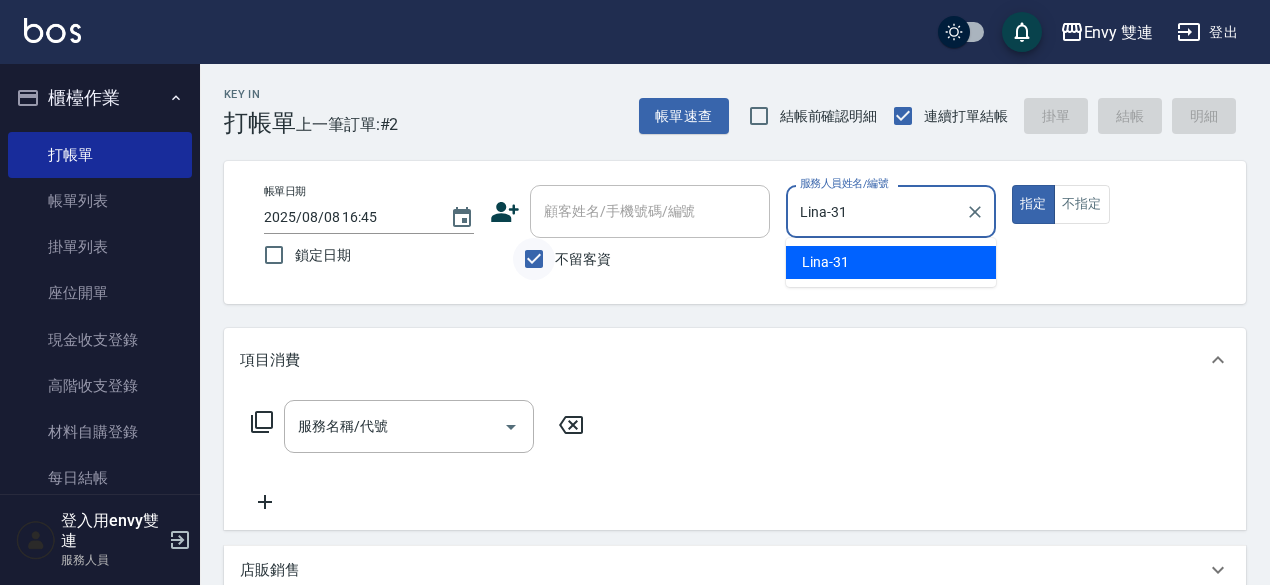 type on "true" 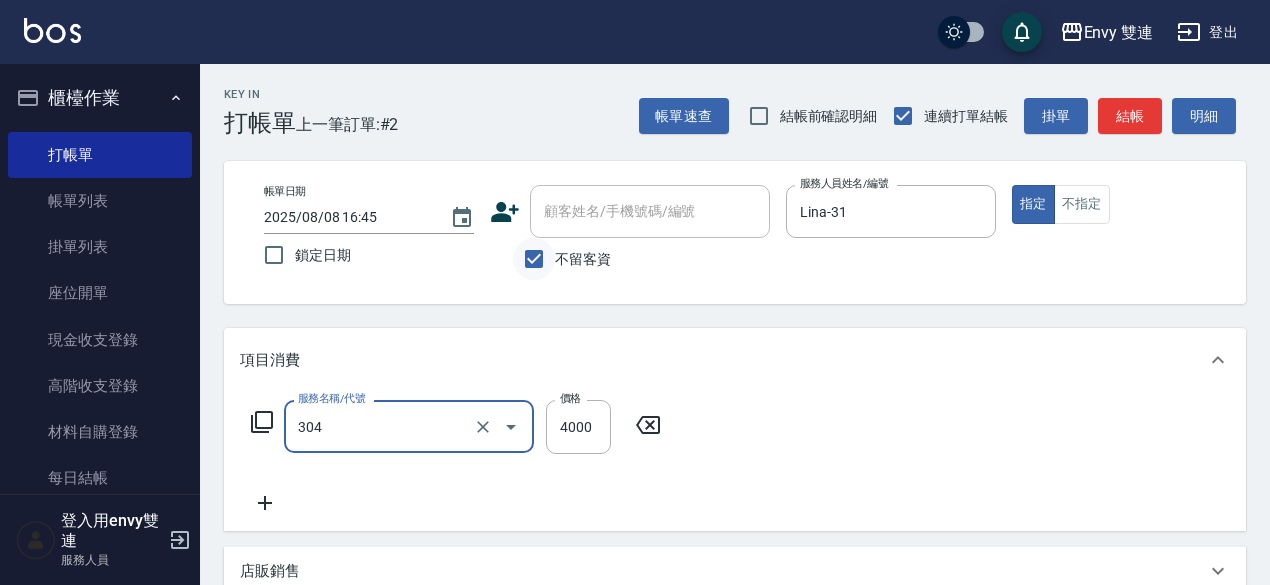 type on "縮毛矯正 (304)" 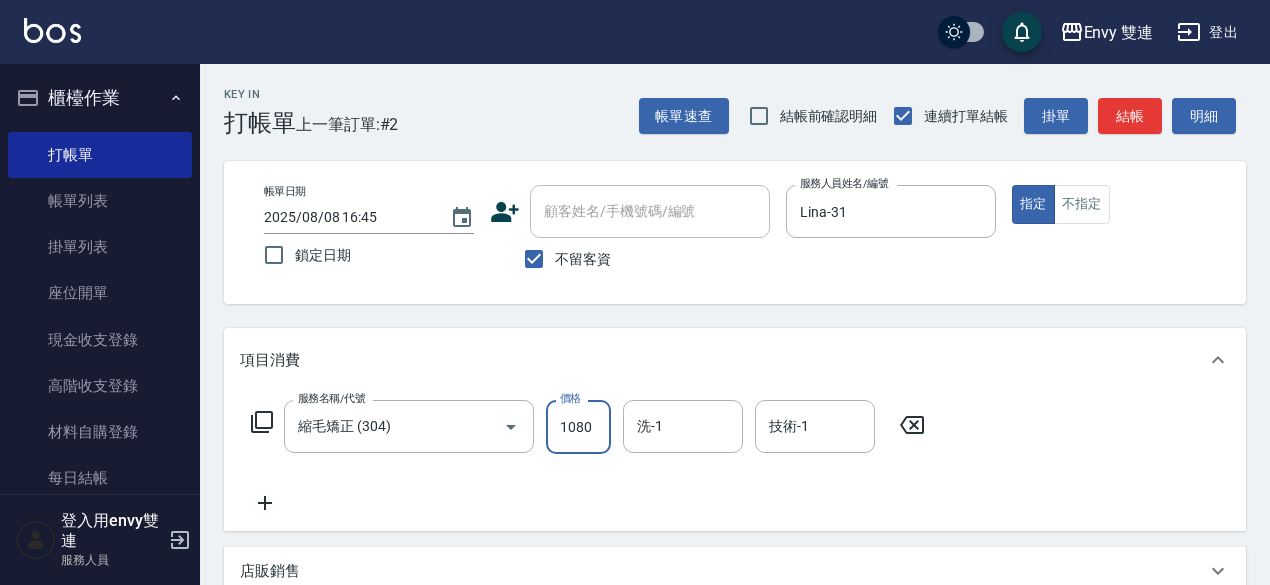 scroll, scrollTop: 426, scrollLeft: 0, axis: vertical 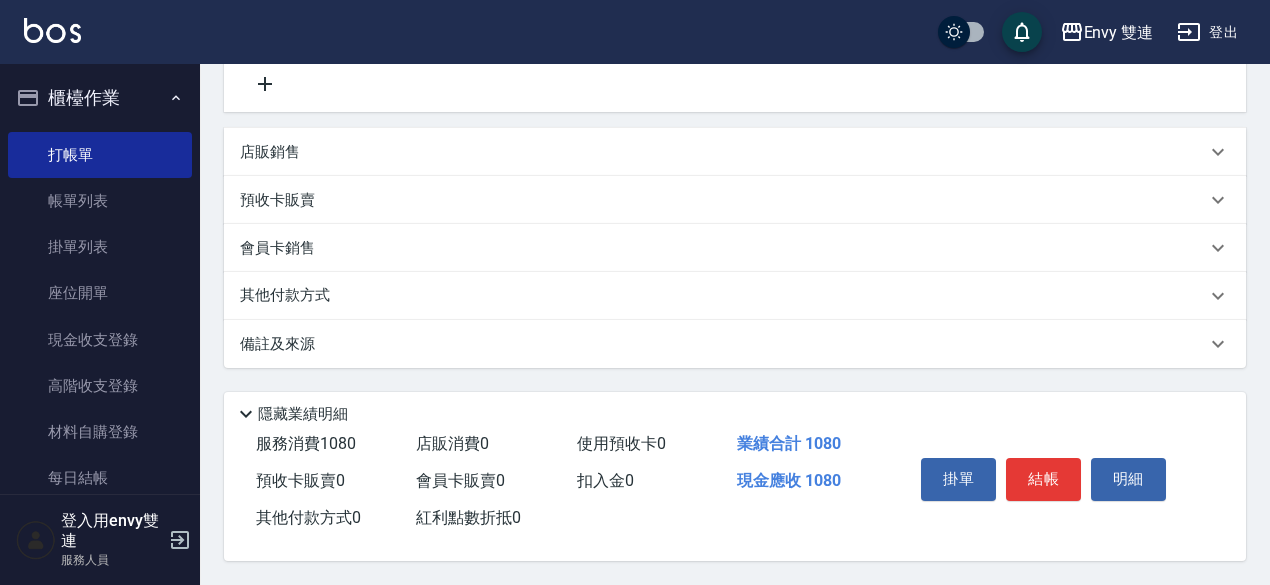 type on "1080" 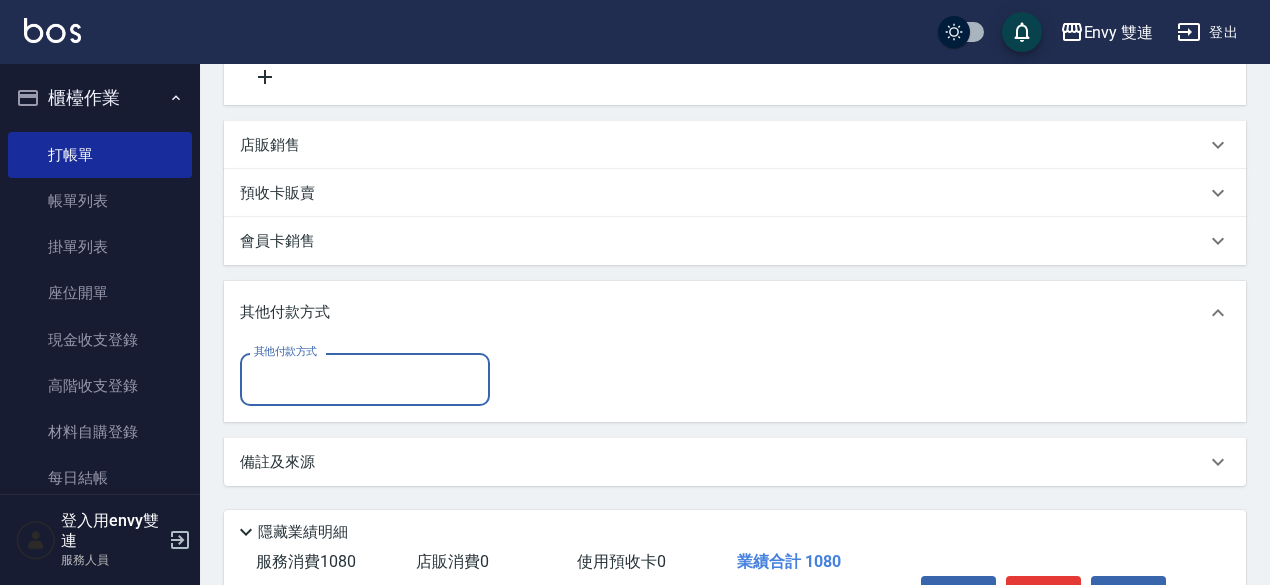 scroll, scrollTop: 0, scrollLeft: 0, axis: both 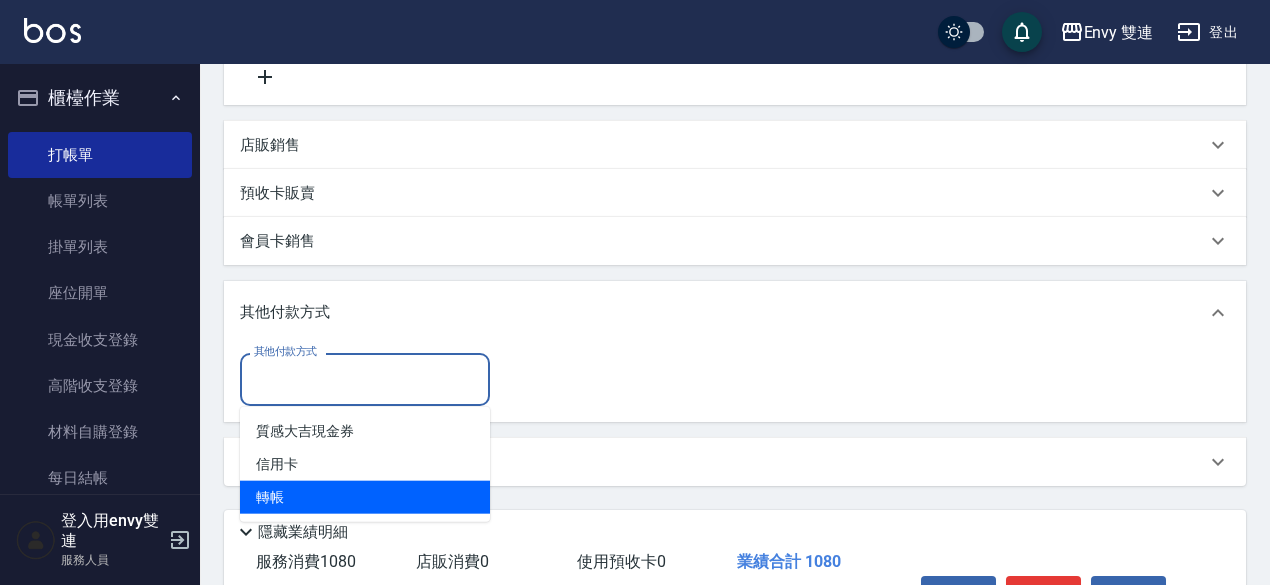 click on "轉帳" at bounding box center (365, 497) 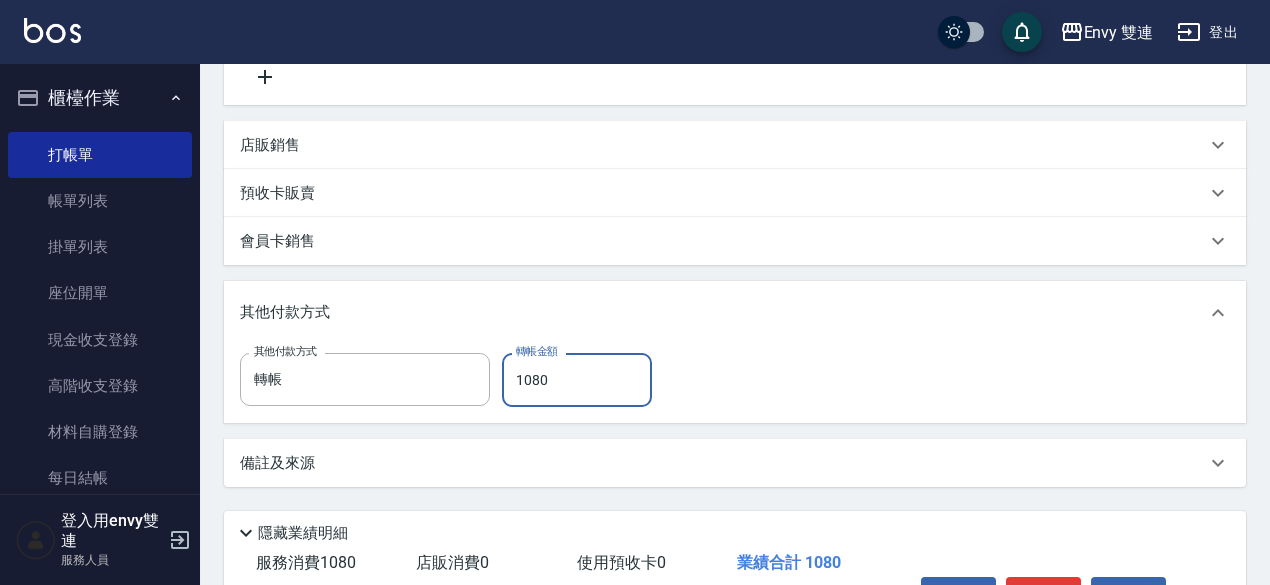 scroll, scrollTop: 552, scrollLeft: 0, axis: vertical 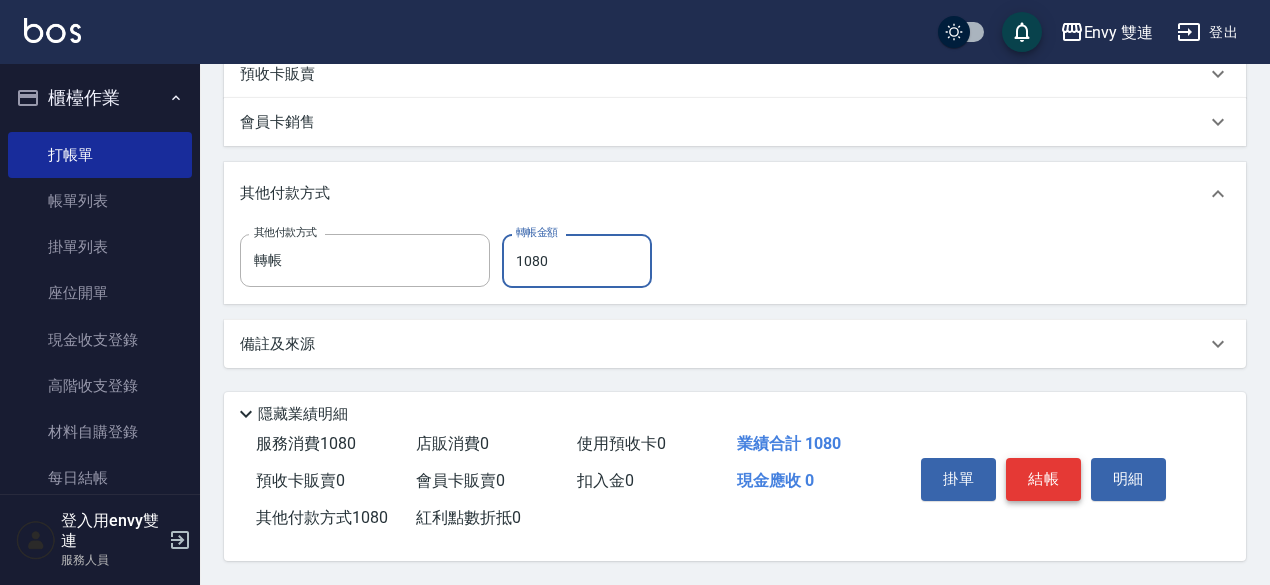 type on "1080" 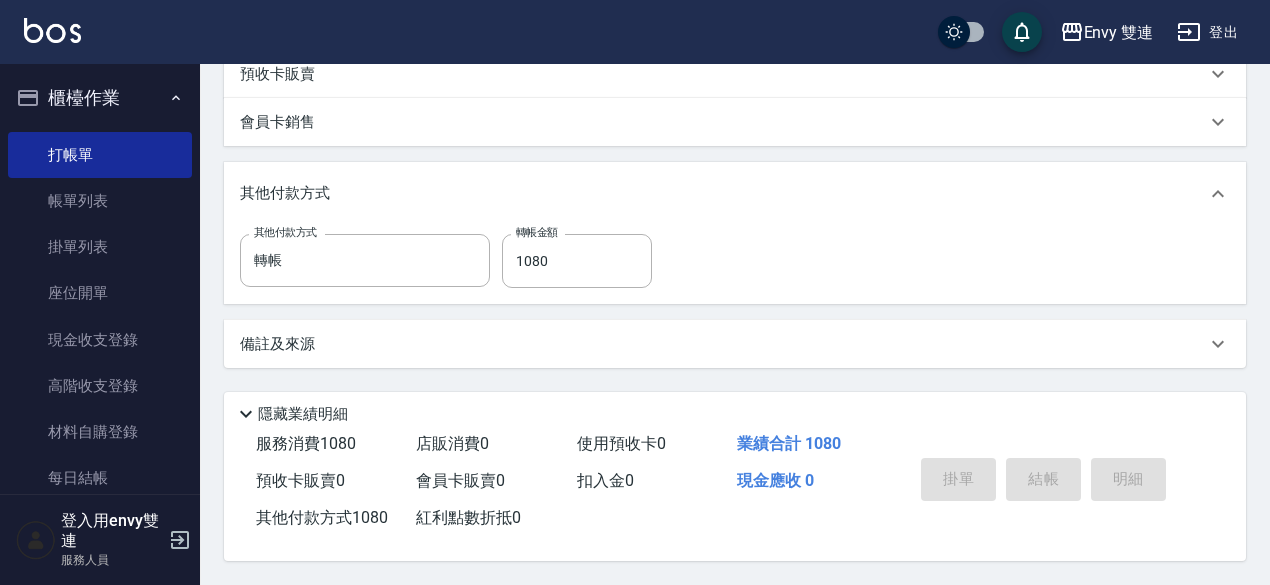 type on "2025/08/08 16:46" 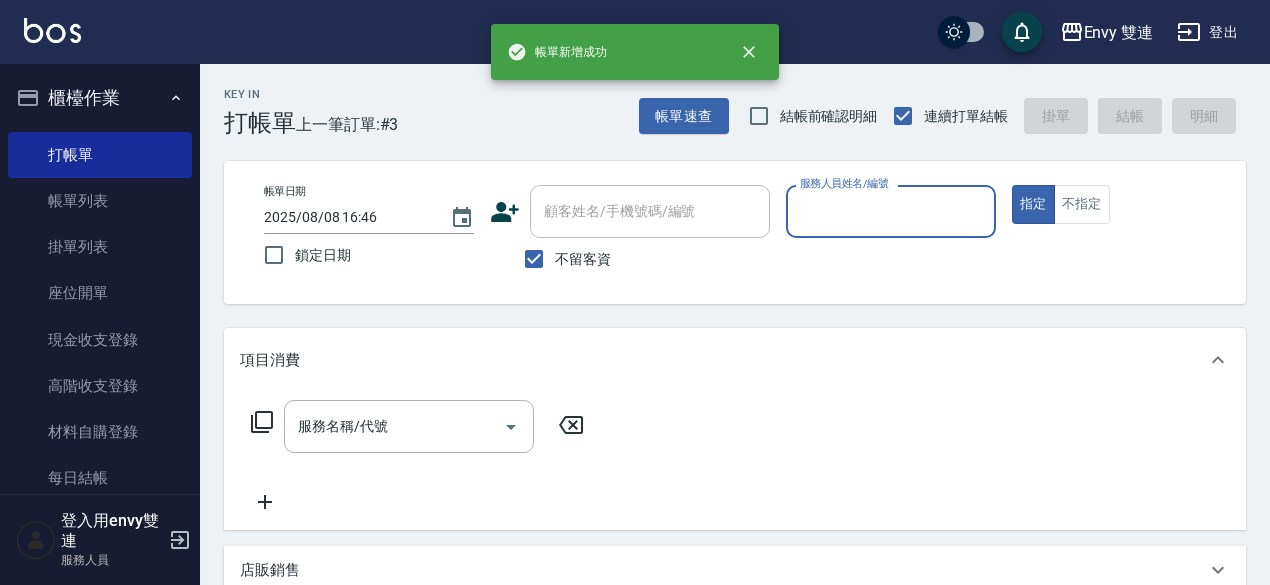 scroll, scrollTop: 0, scrollLeft: 0, axis: both 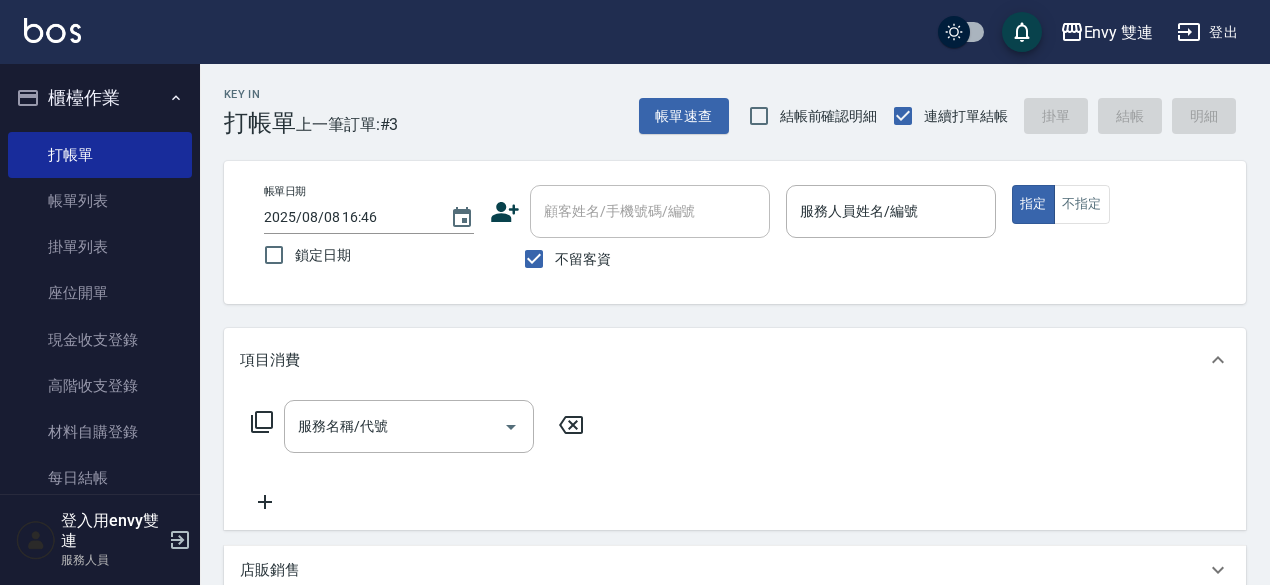 click on "服務名稱/代號 服務名稱/代號" at bounding box center (735, 461) 